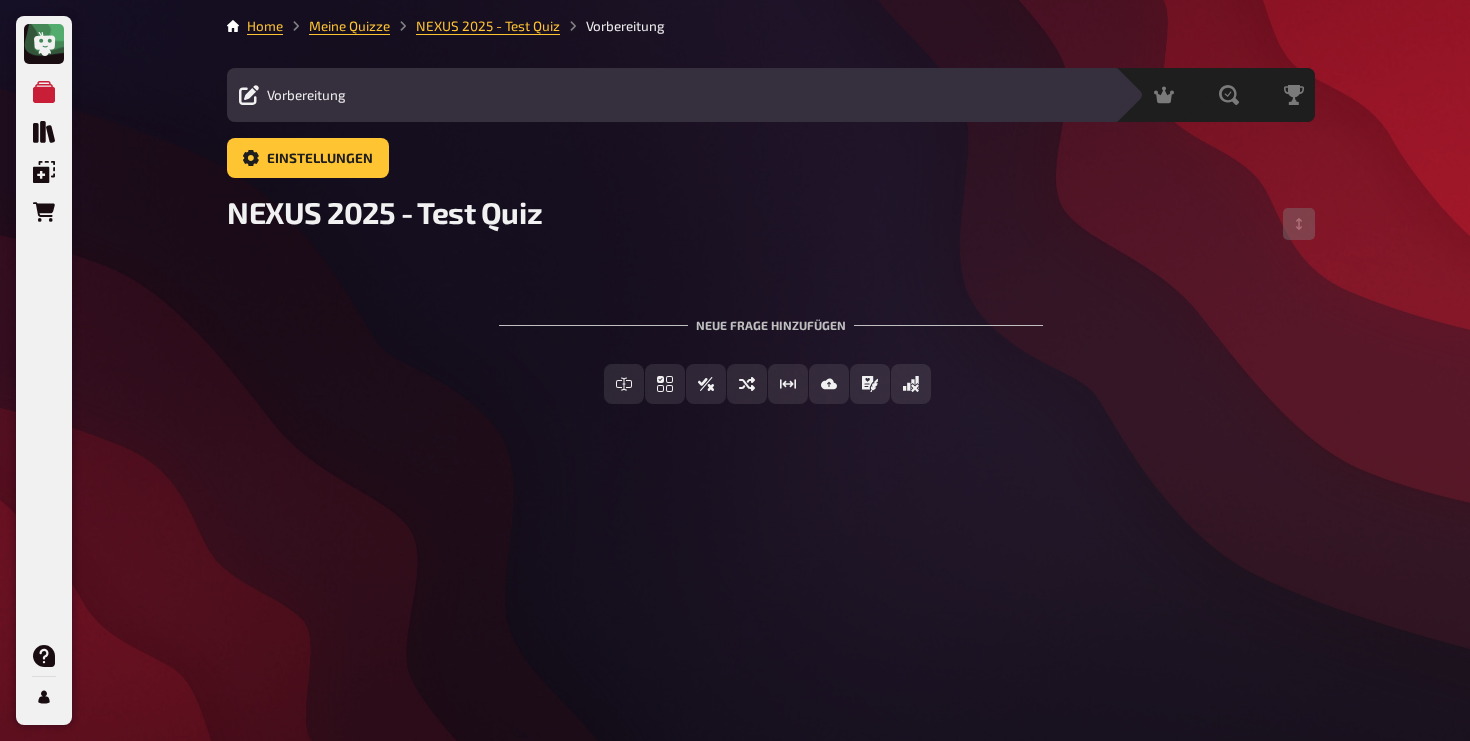 scroll, scrollTop: 0, scrollLeft: 0, axis: both 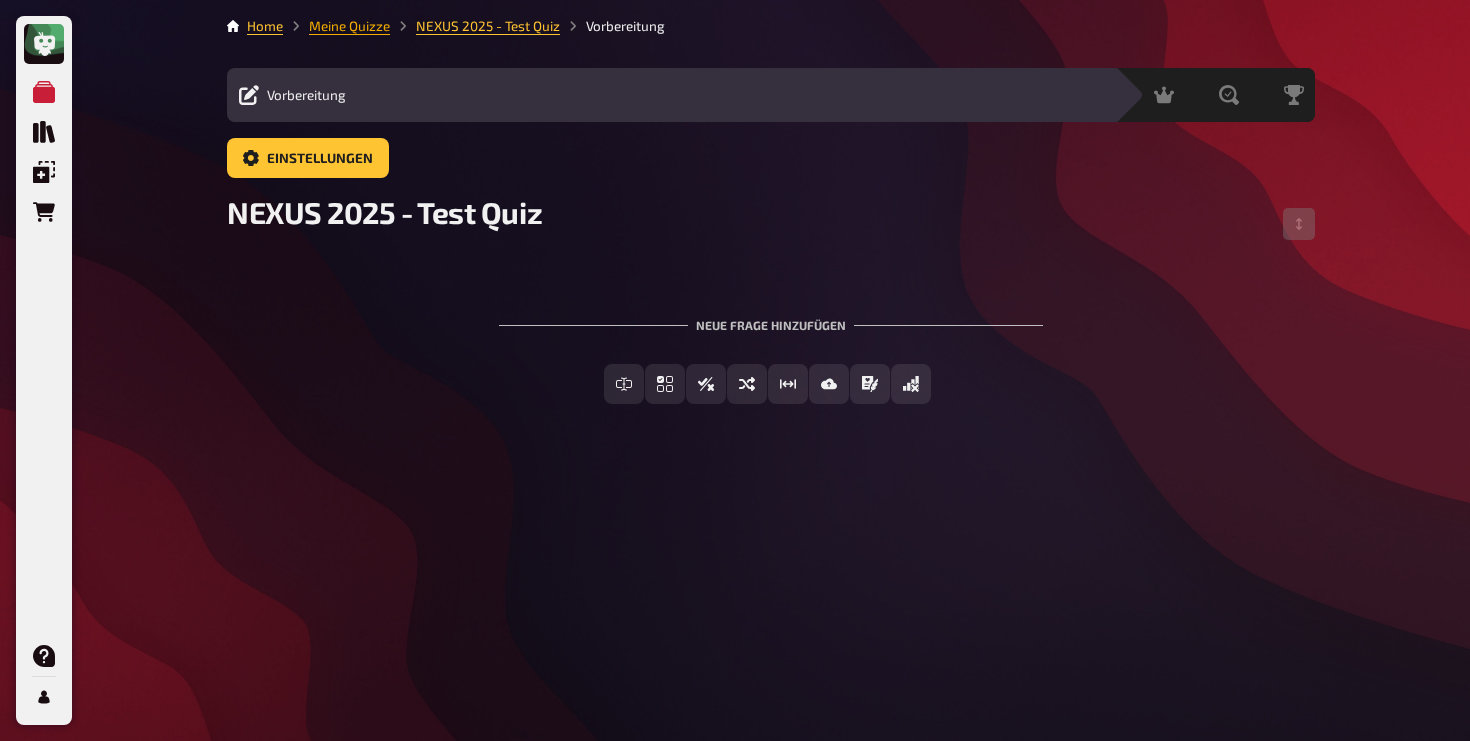click on "Meine Quizze" at bounding box center (349, 26) 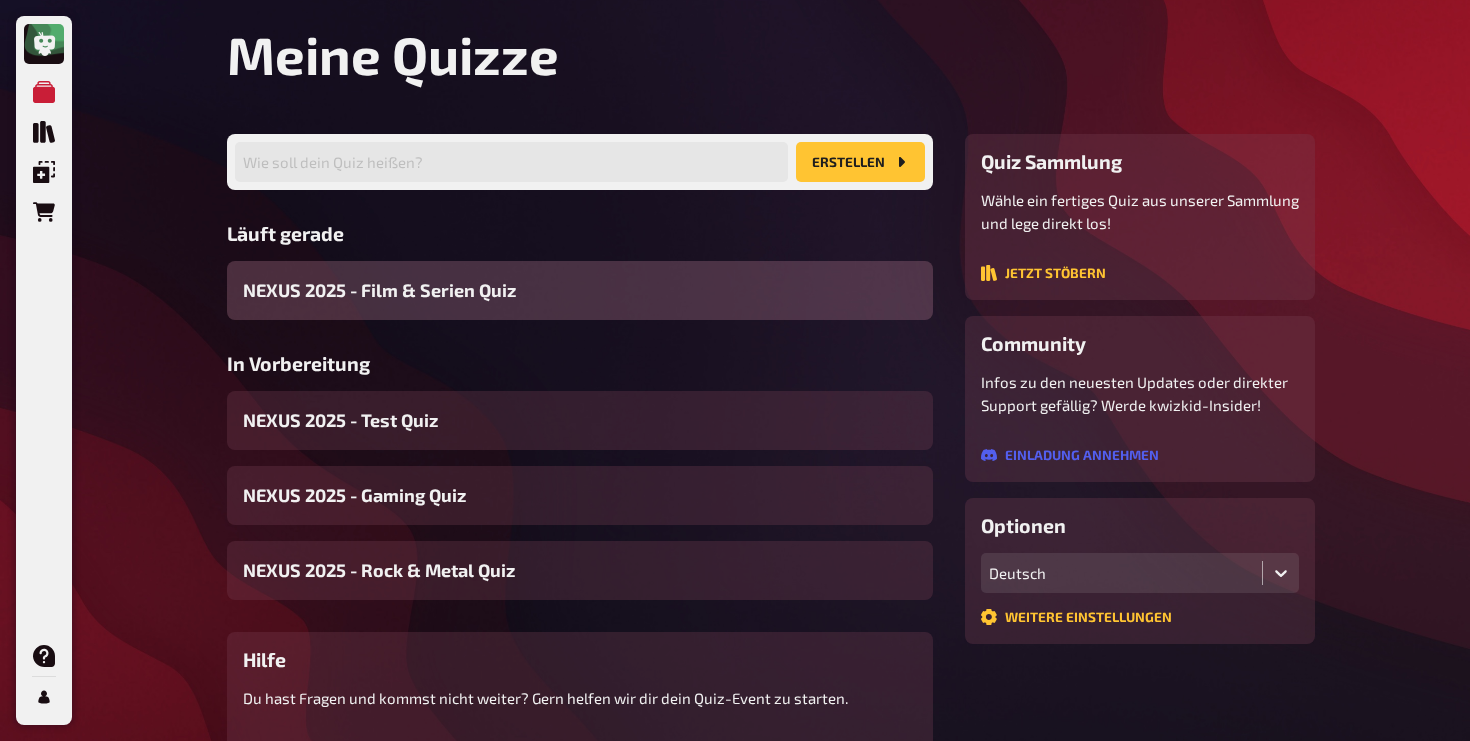 scroll, scrollTop: 107, scrollLeft: 0, axis: vertical 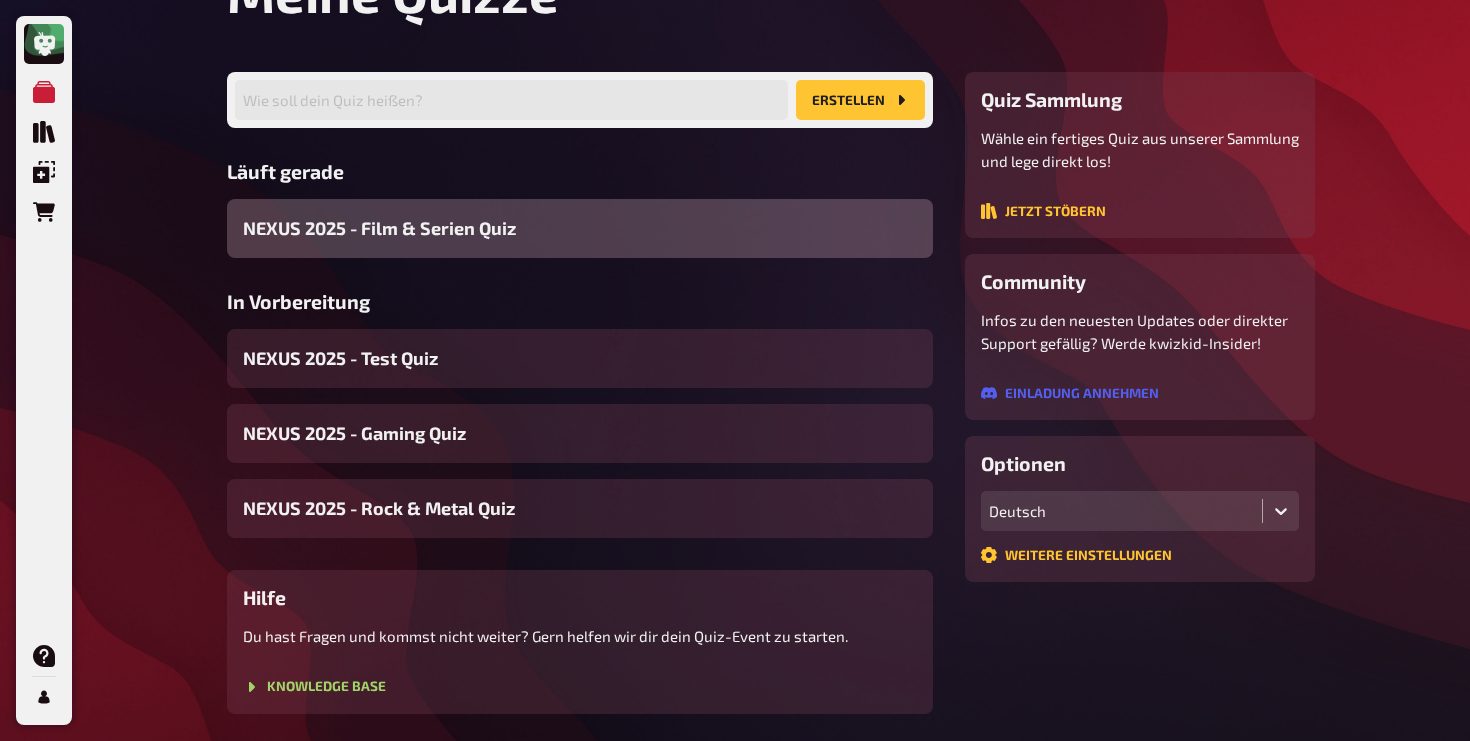 click on "NEXUS 2025 - Film & Serien Quiz" at bounding box center (580, 228) 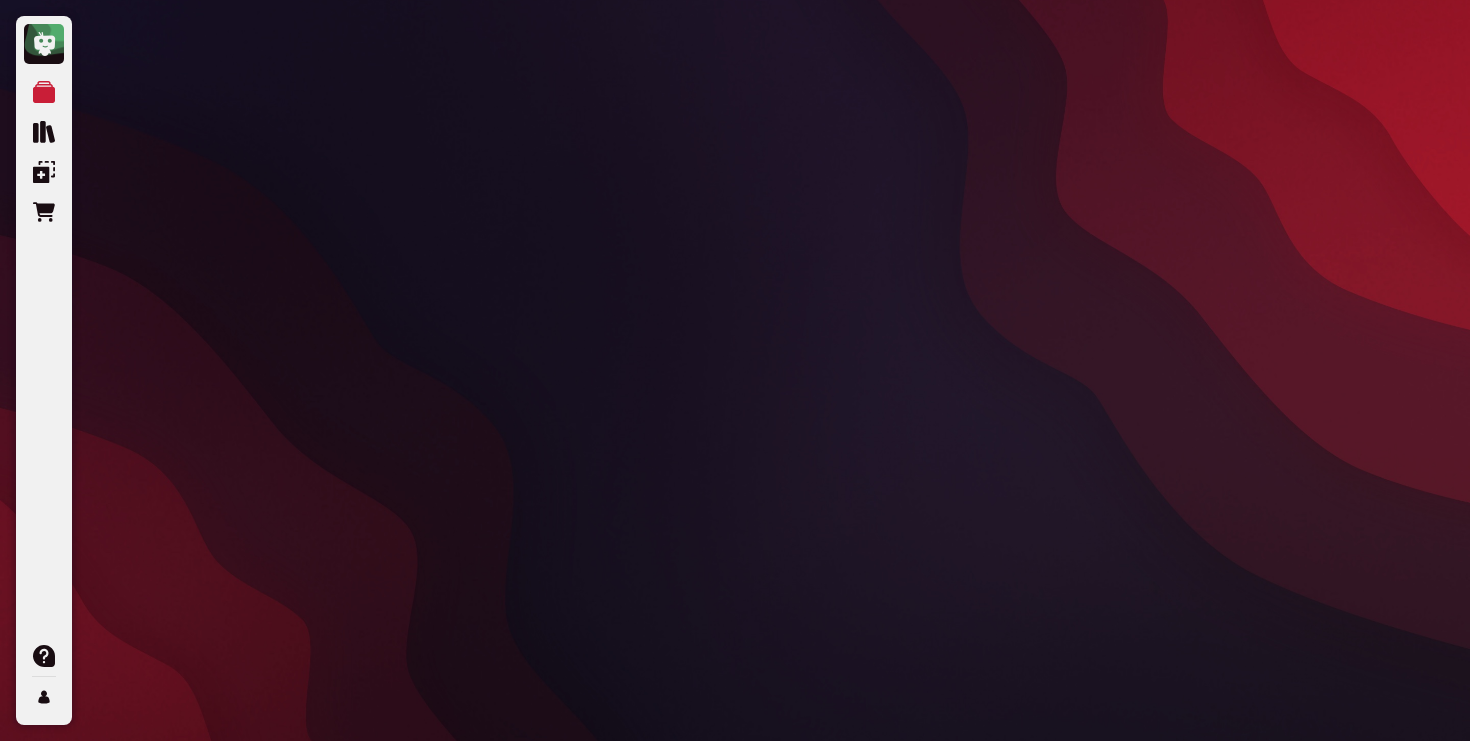 scroll, scrollTop: 0, scrollLeft: 0, axis: both 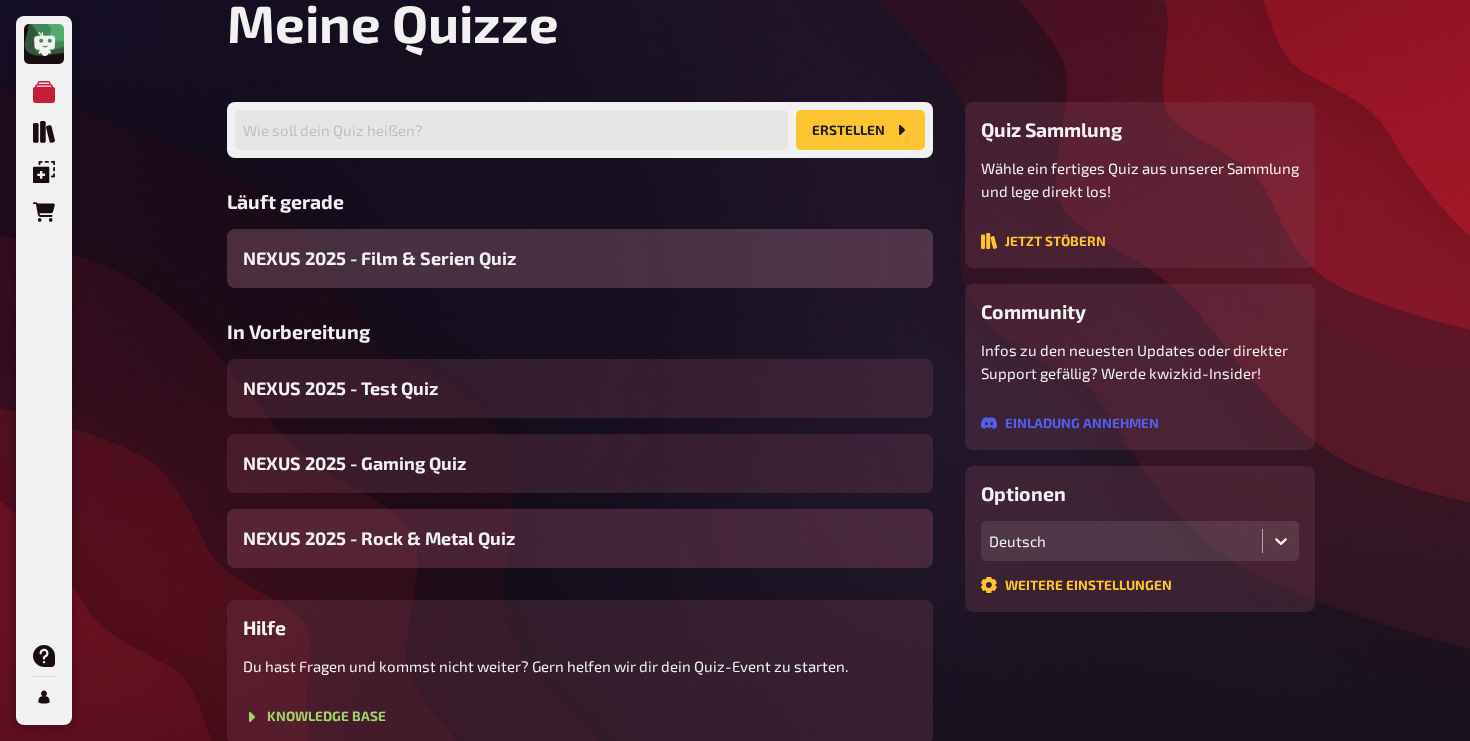 click on "NEXUS 2025 - Rock & Metal Quiz" at bounding box center (379, 538) 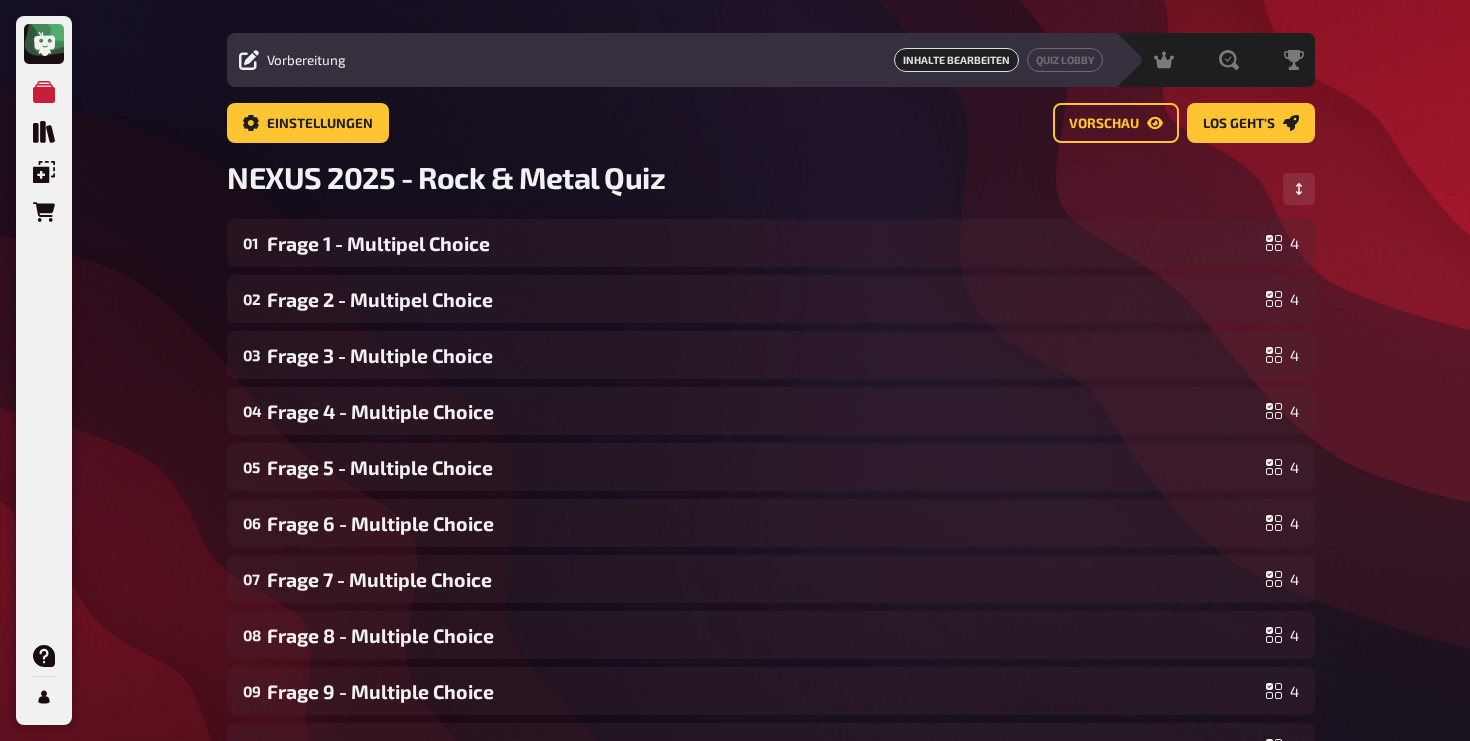 scroll, scrollTop: 49, scrollLeft: 0, axis: vertical 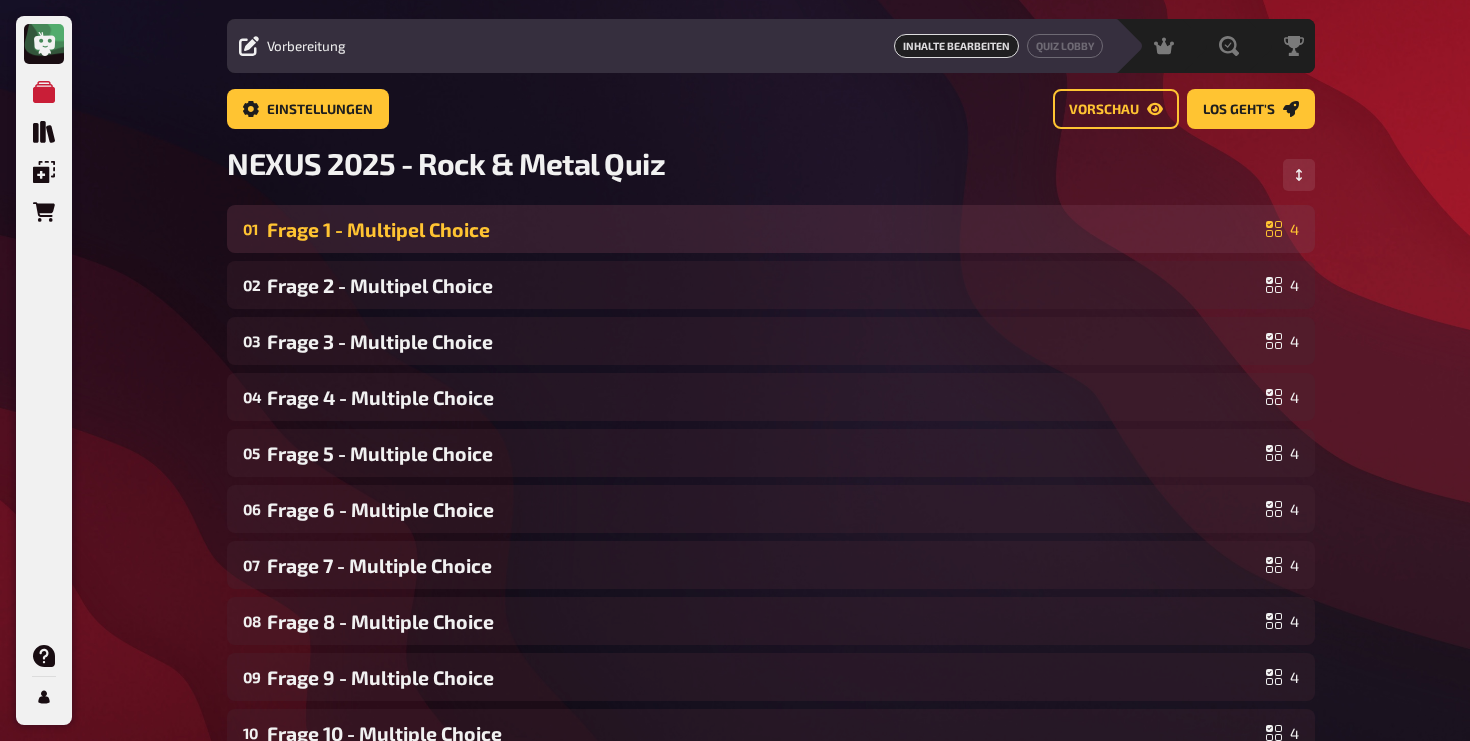 click on "Frage 1 - Multipel Choice" at bounding box center [762, 229] 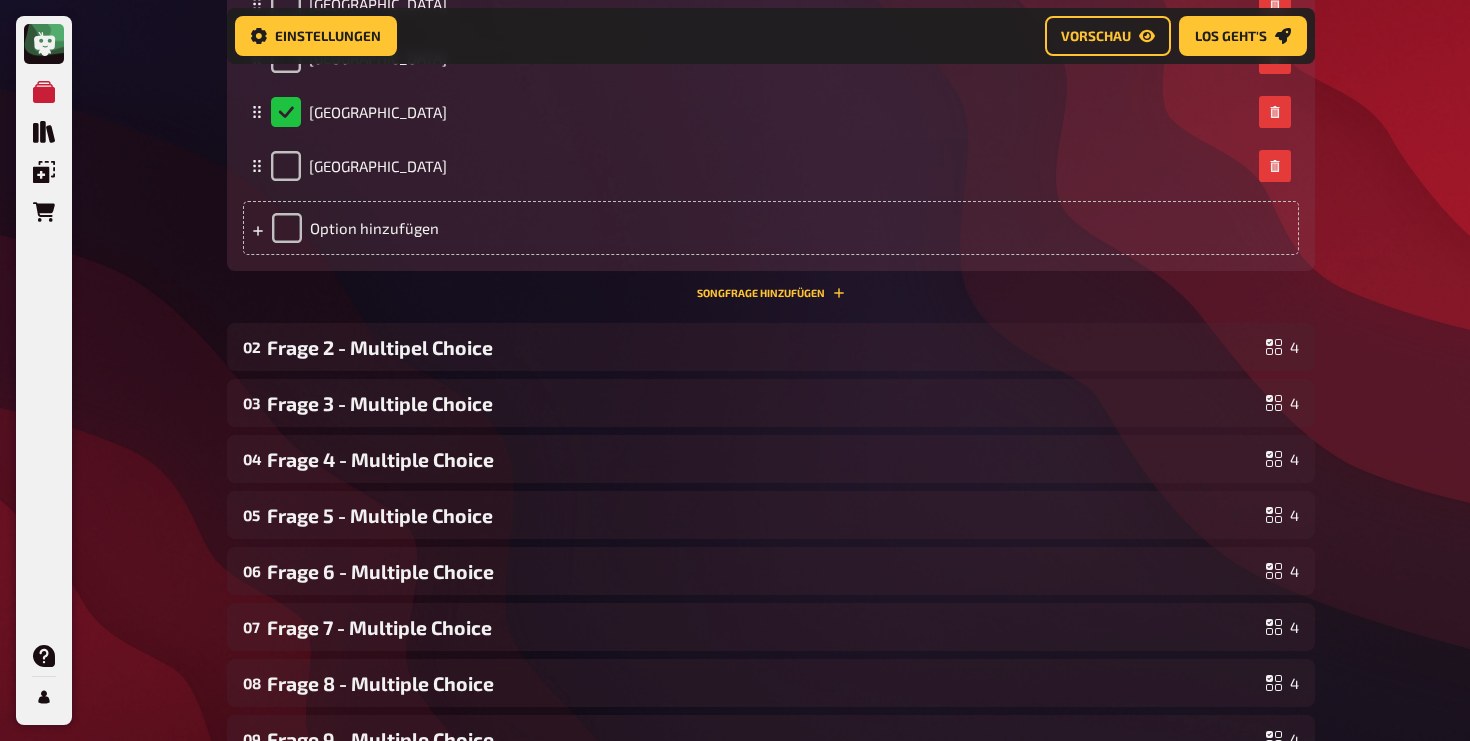 scroll, scrollTop: 648, scrollLeft: 0, axis: vertical 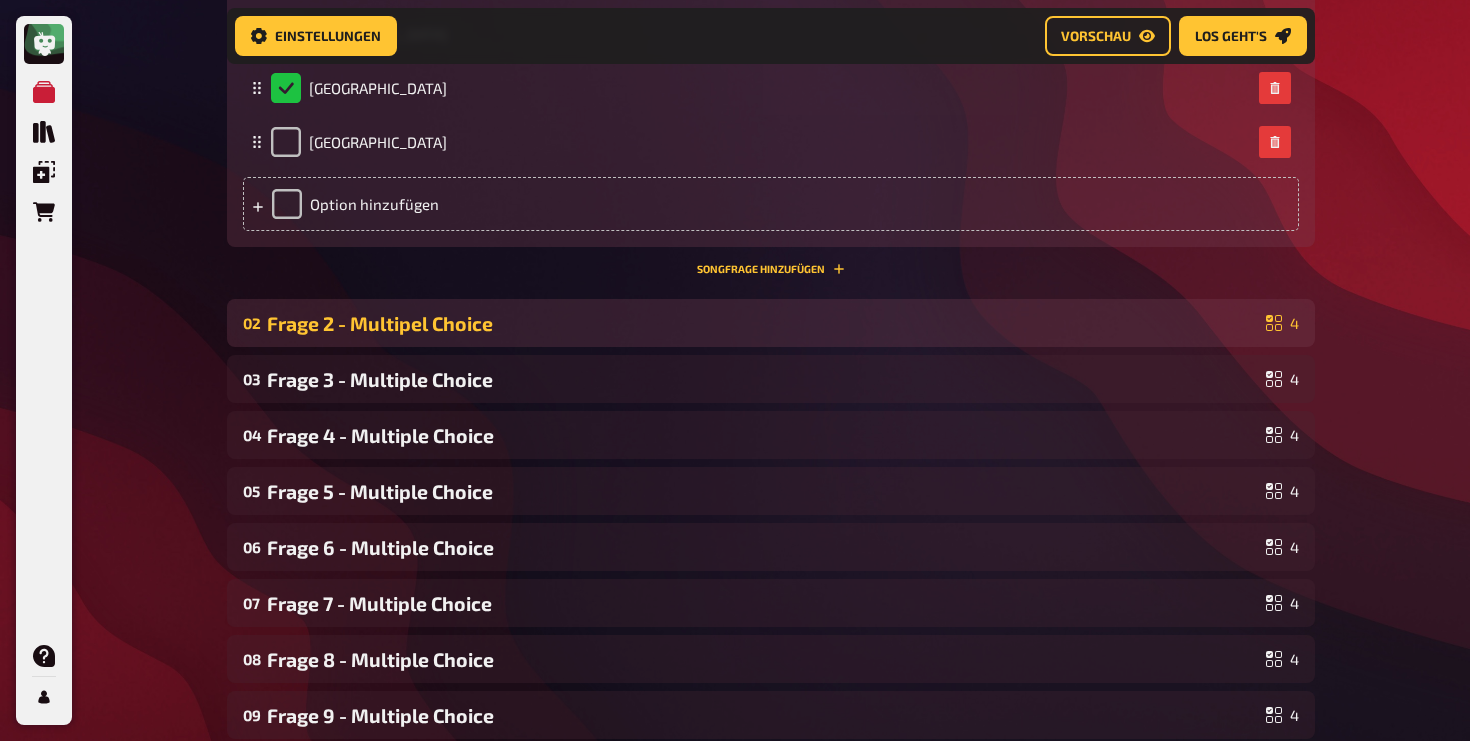 click on "Frage 2 - Multipel Choice" at bounding box center (762, 323) 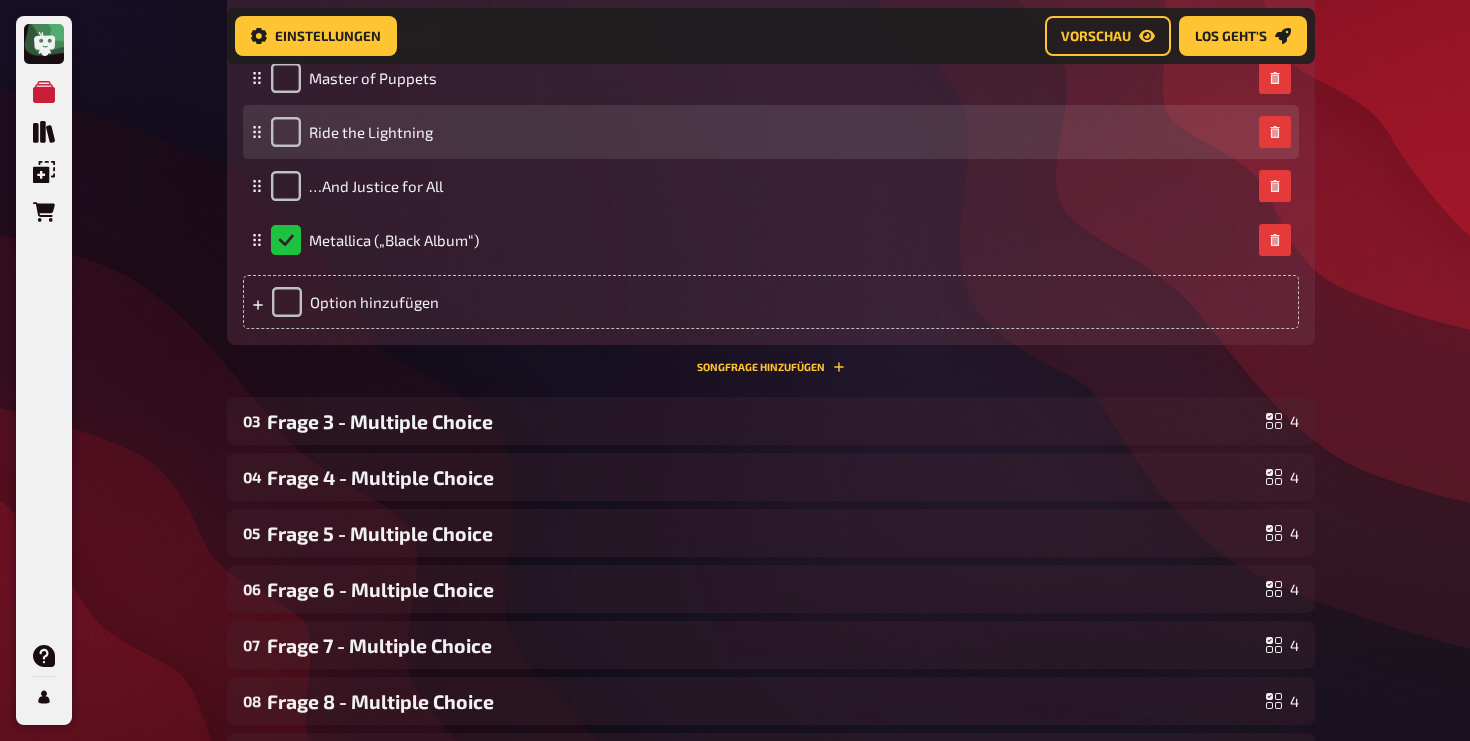 scroll, scrollTop: 1228, scrollLeft: 0, axis: vertical 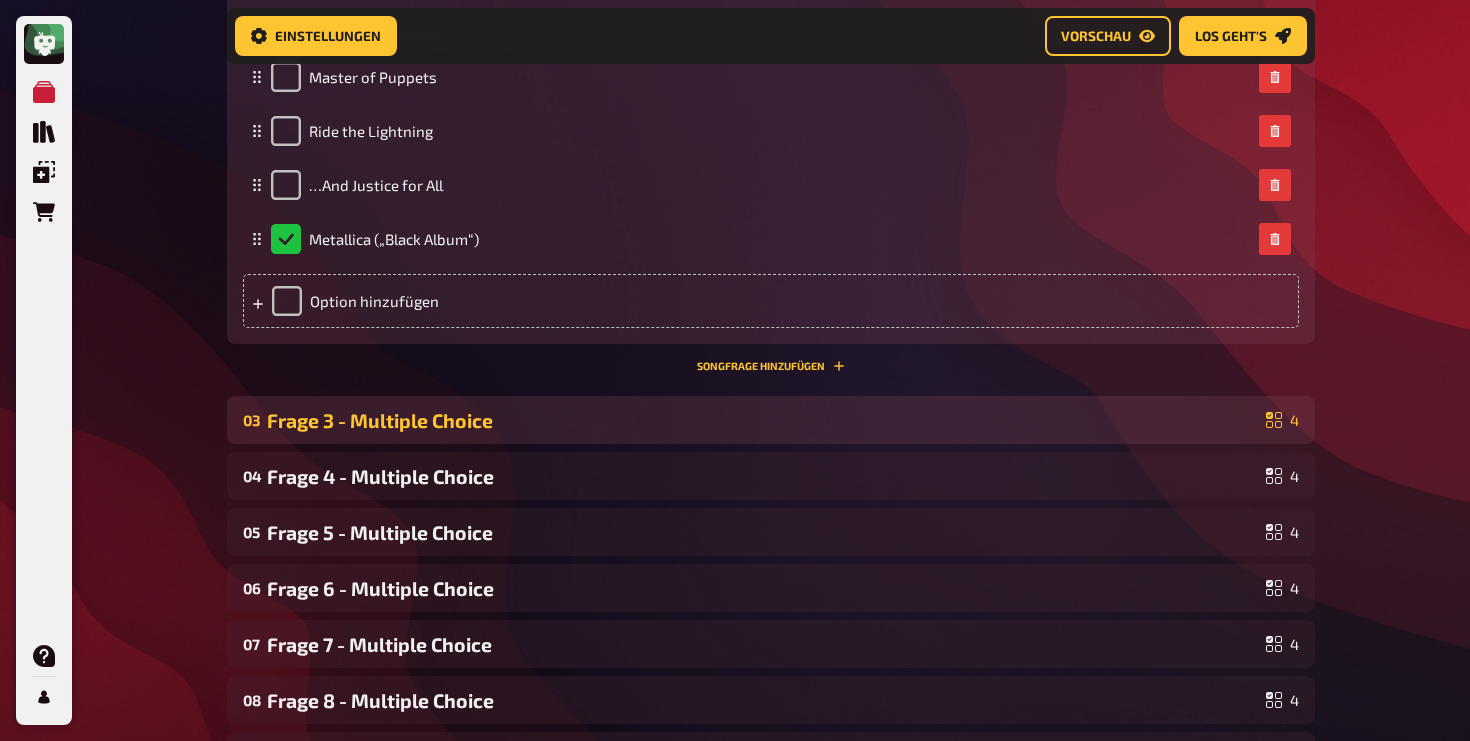 click on "Frage 3 - Multiple Choice" at bounding box center (762, 420) 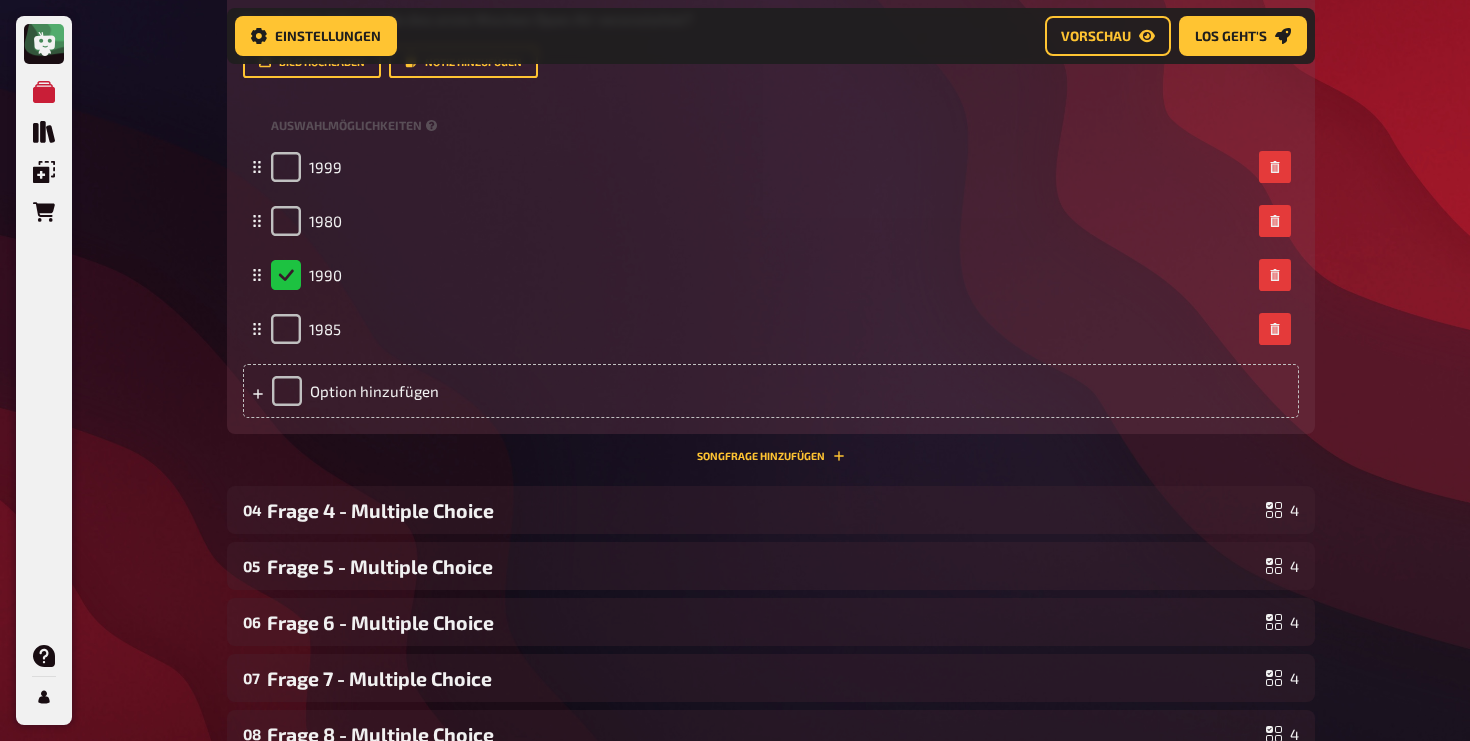 scroll, scrollTop: 2019, scrollLeft: 0, axis: vertical 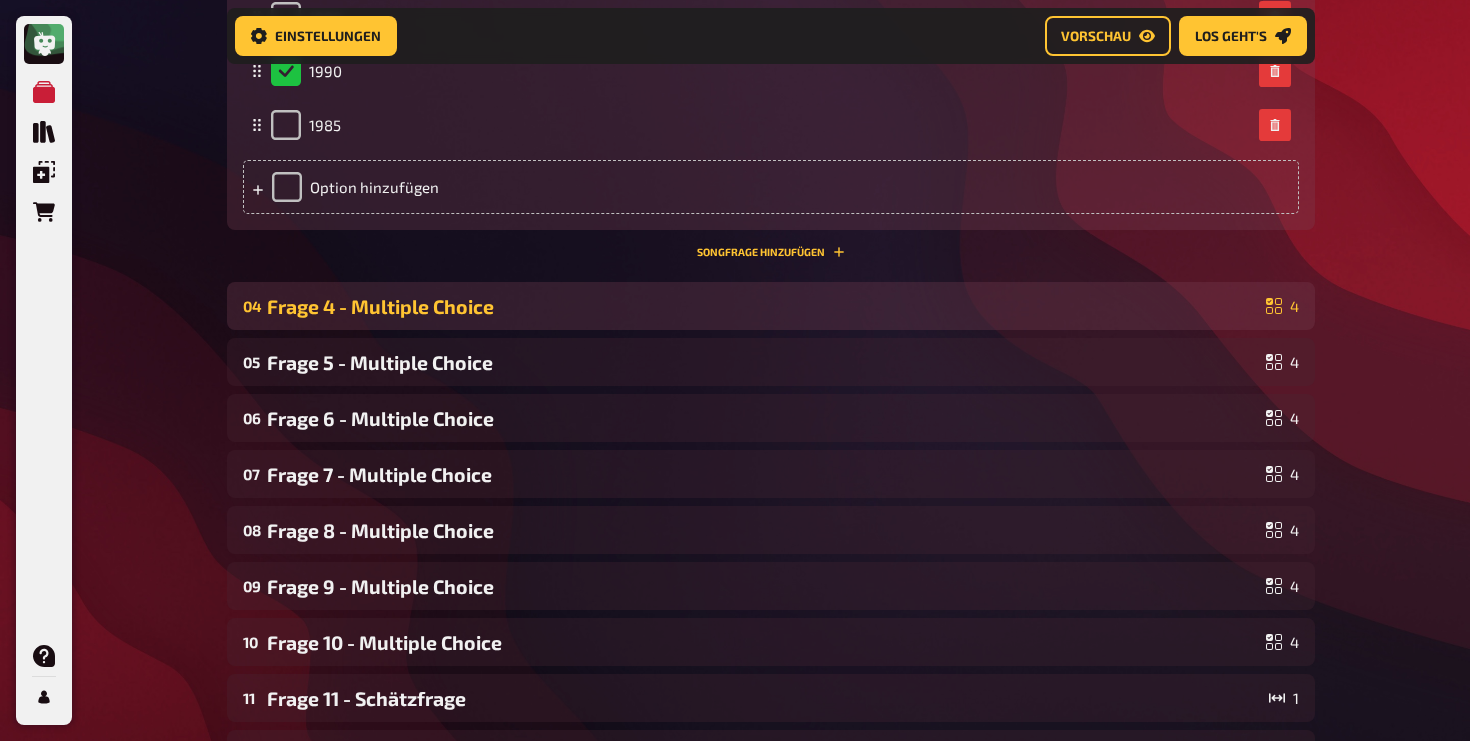click on "04 Frage 4 - Multiple Choice 4" at bounding box center [771, 306] 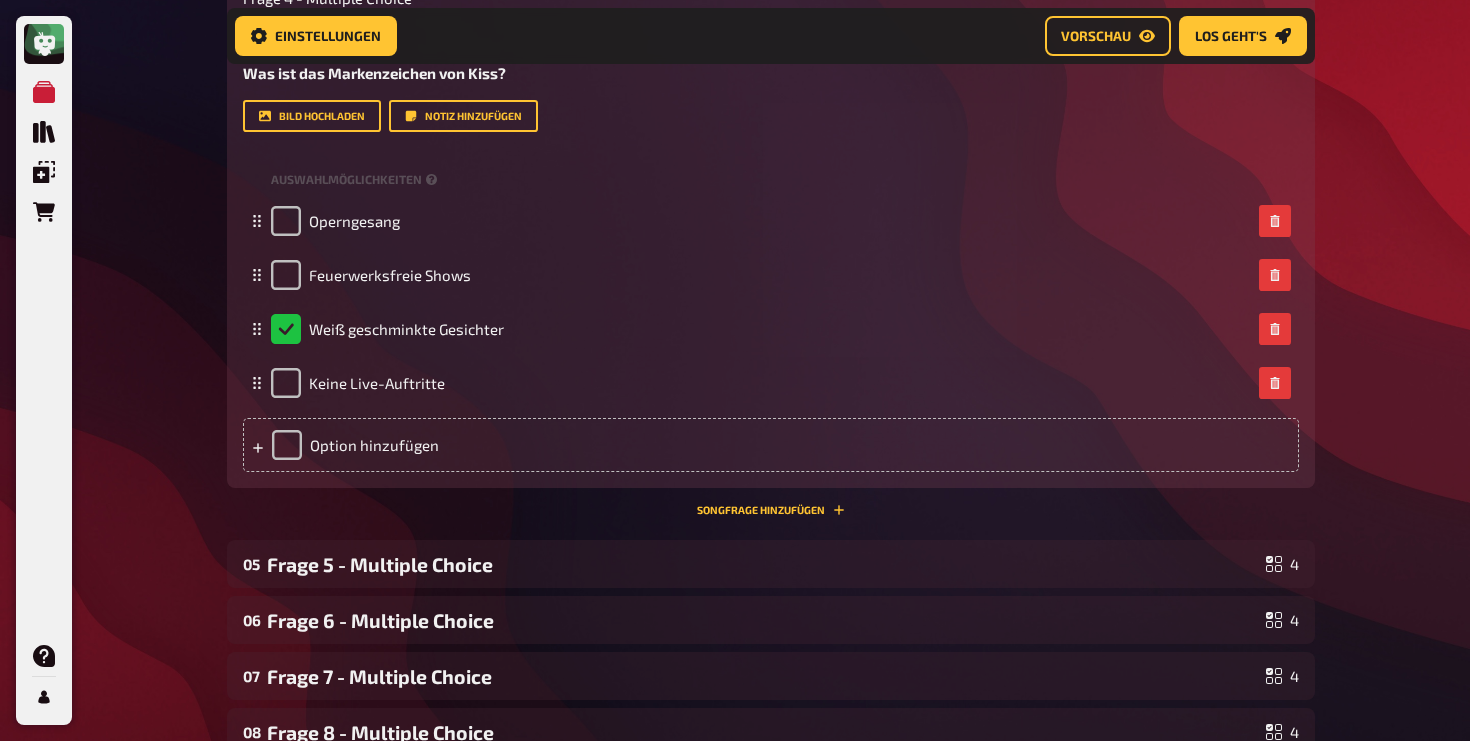 scroll, scrollTop: 2604, scrollLeft: 0, axis: vertical 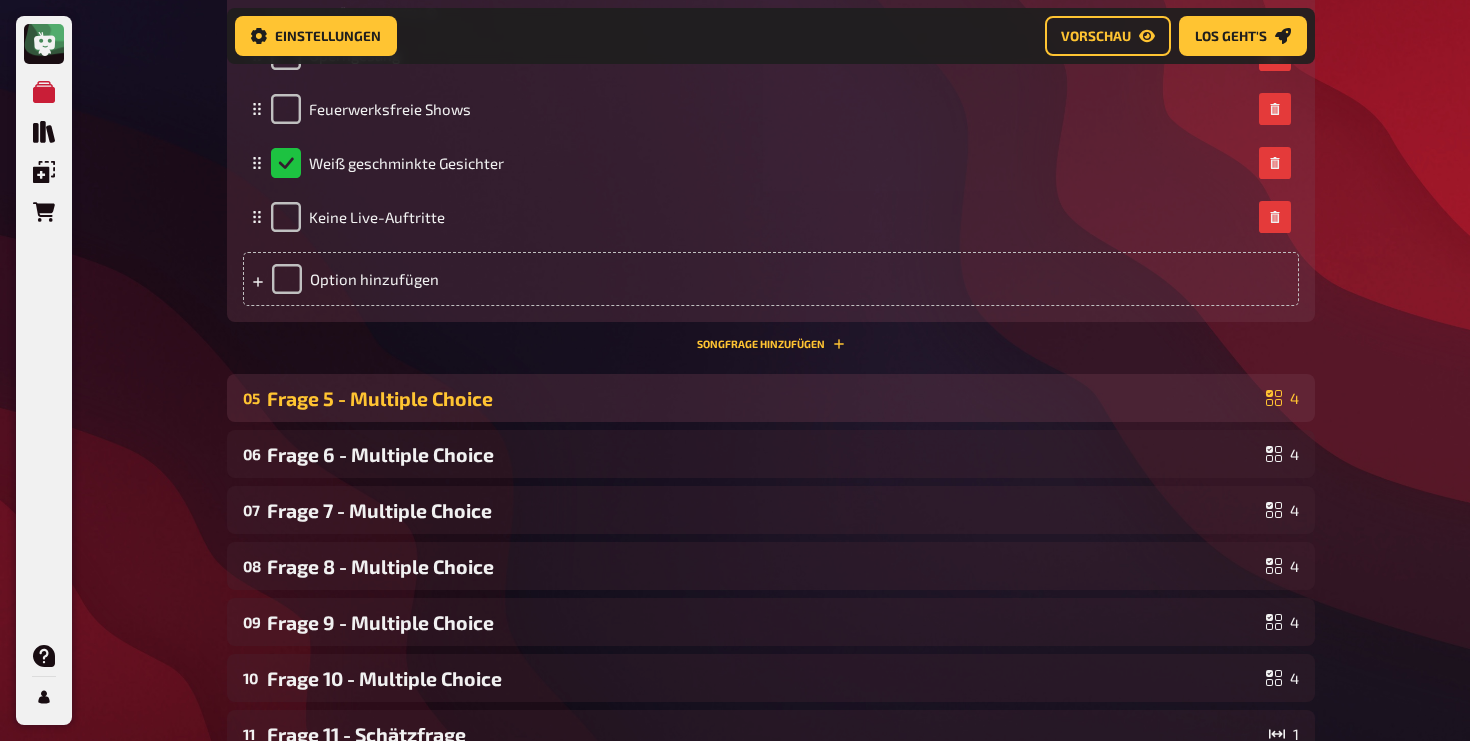 click on "05 Frage 5 - Multiple Choice 4" at bounding box center [771, 398] 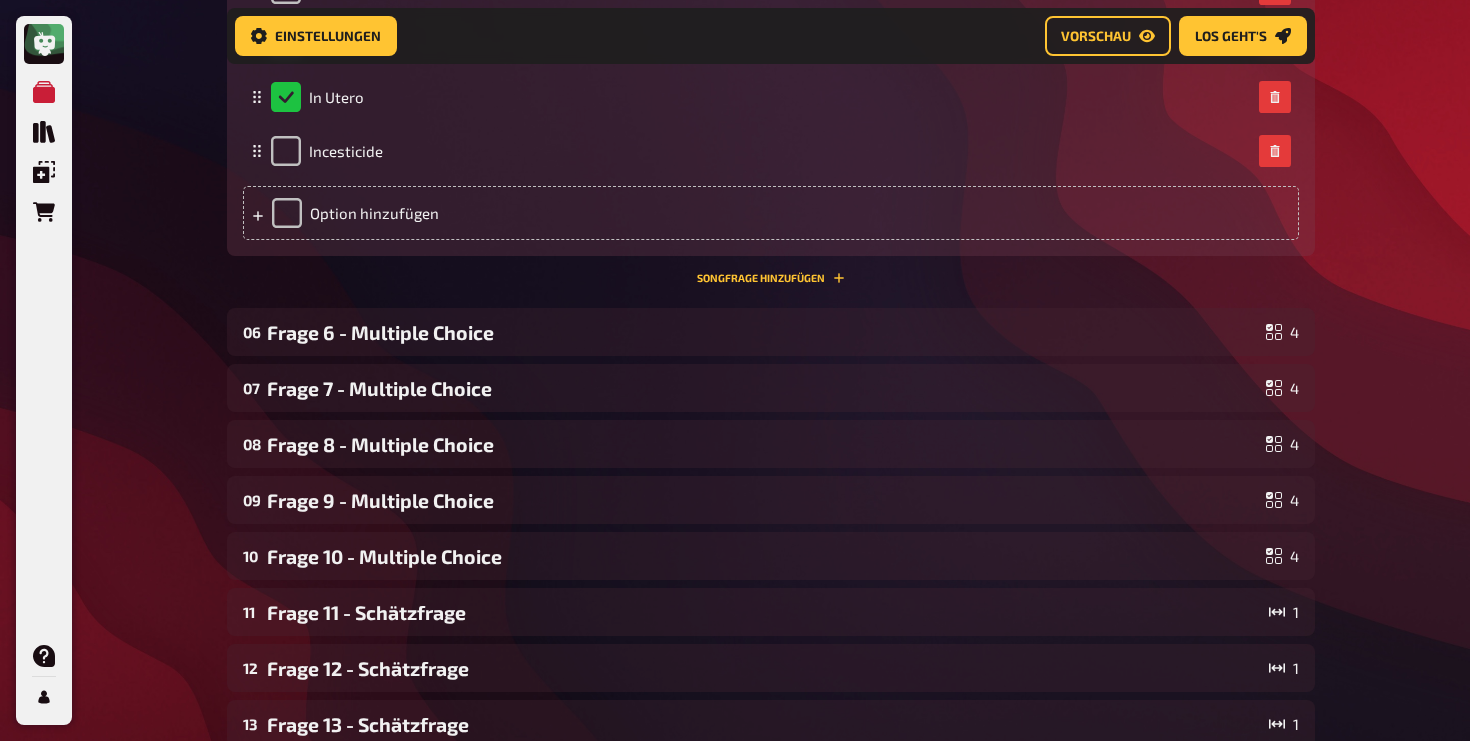 scroll, scrollTop: 3464, scrollLeft: 0, axis: vertical 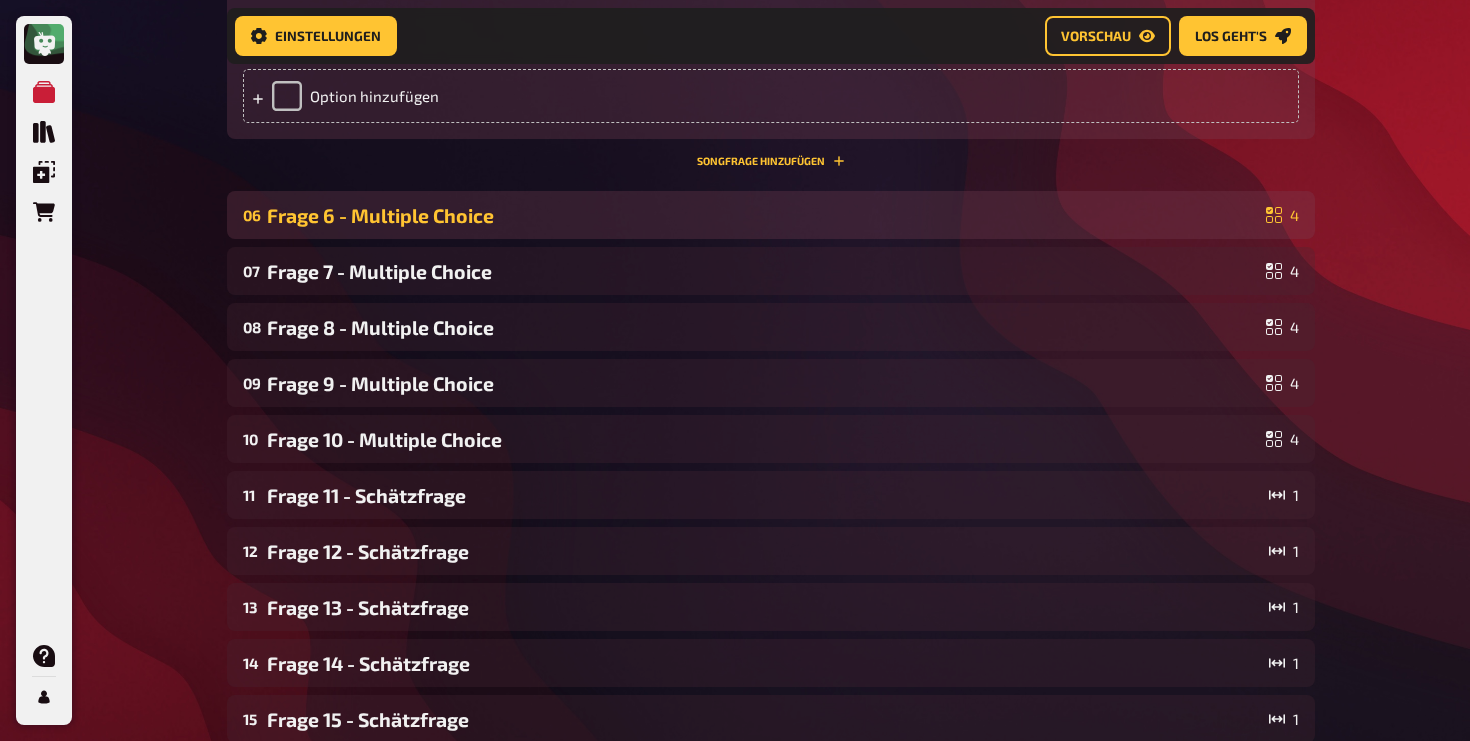 click on "06 Frage 6 - Multiple Choice 4" at bounding box center [771, 215] 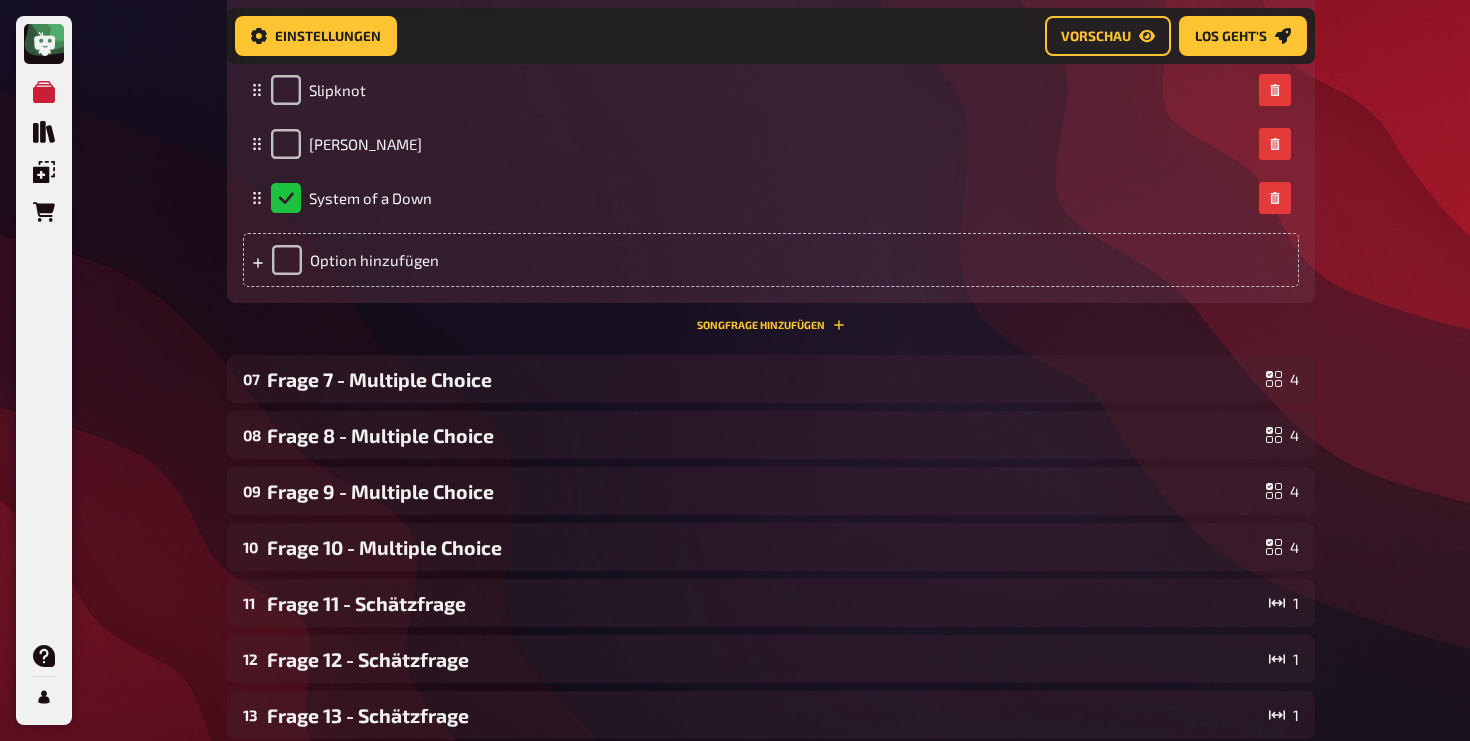 scroll, scrollTop: 3979, scrollLeft: 0, axis: vertical 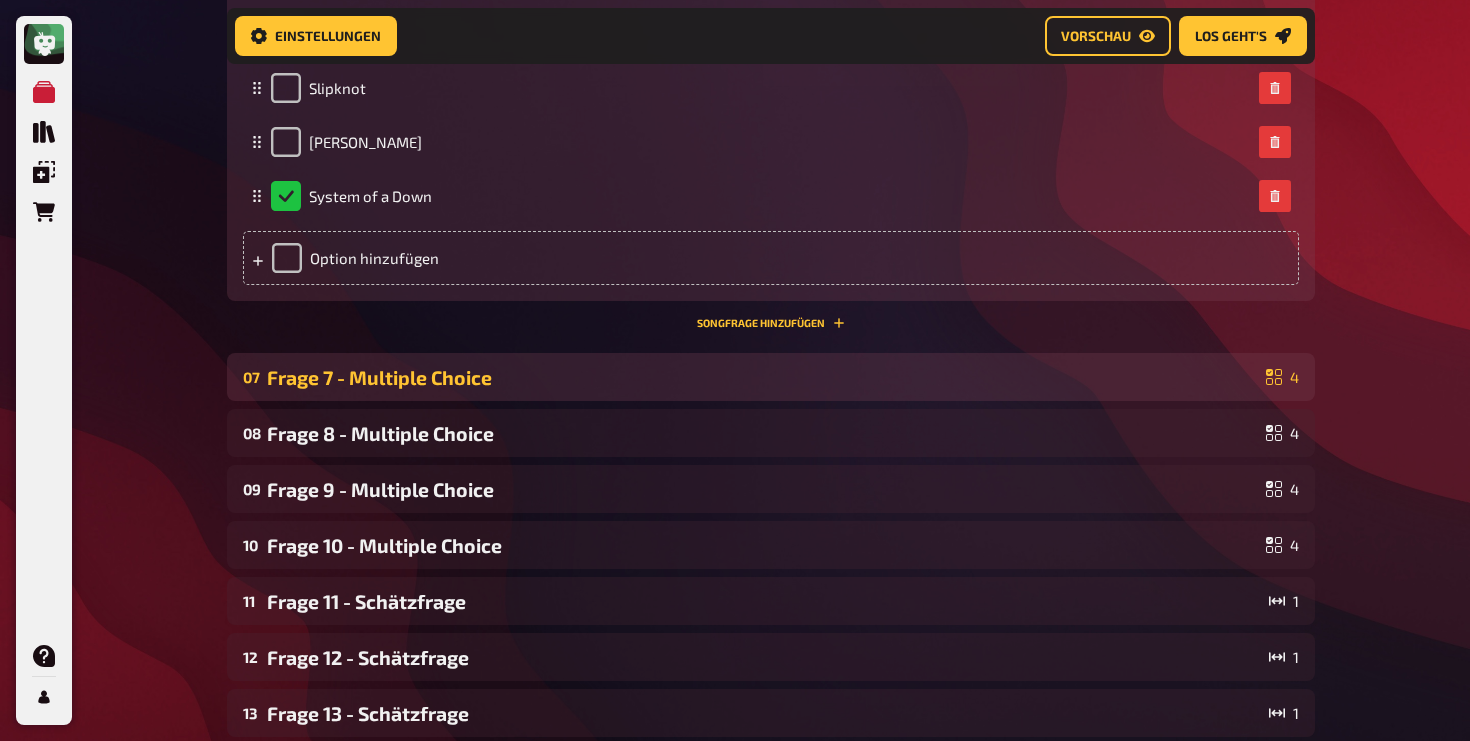 click on "Frage 7 - Multiple Choice" at bounding box center [762, 377] 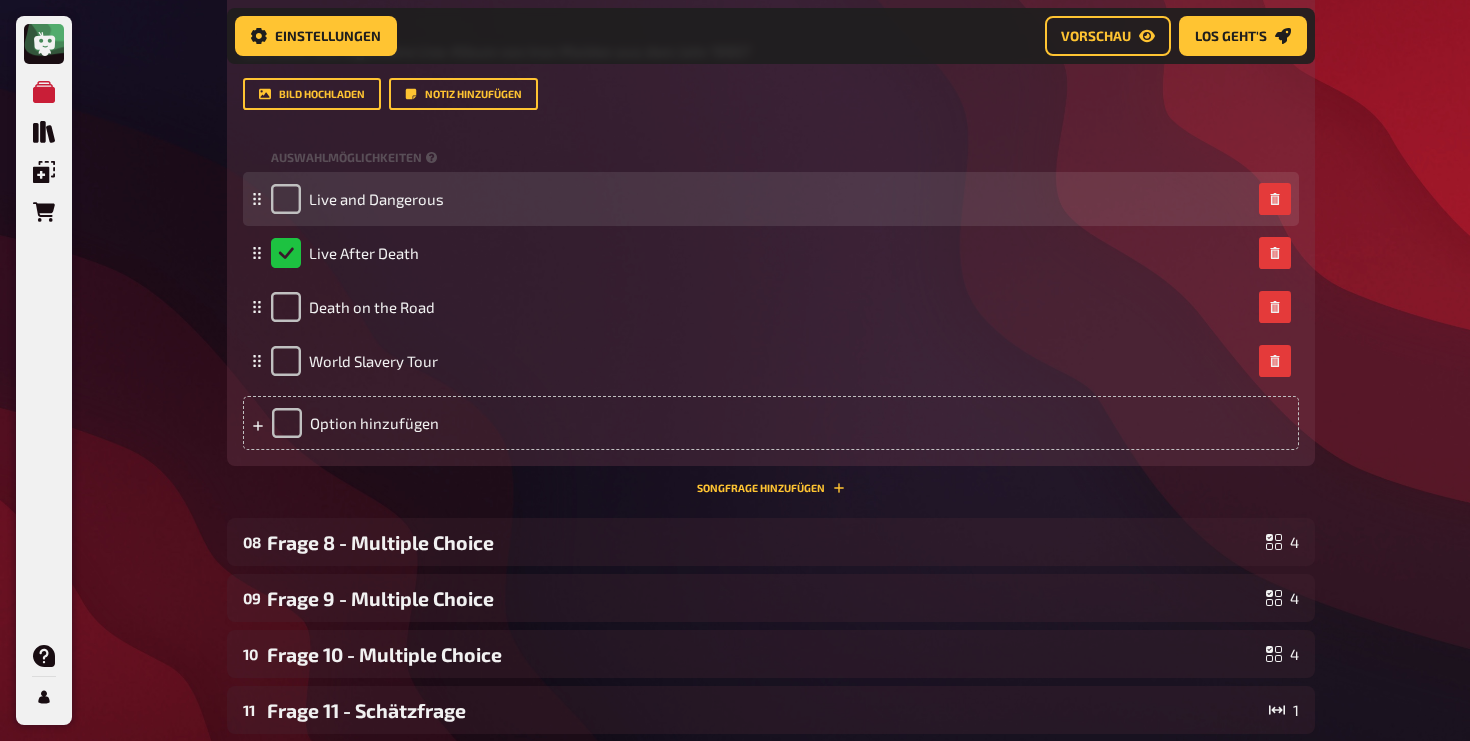 scroll, scrollTop: 4494, scrollLeft: 0, axis: vertical 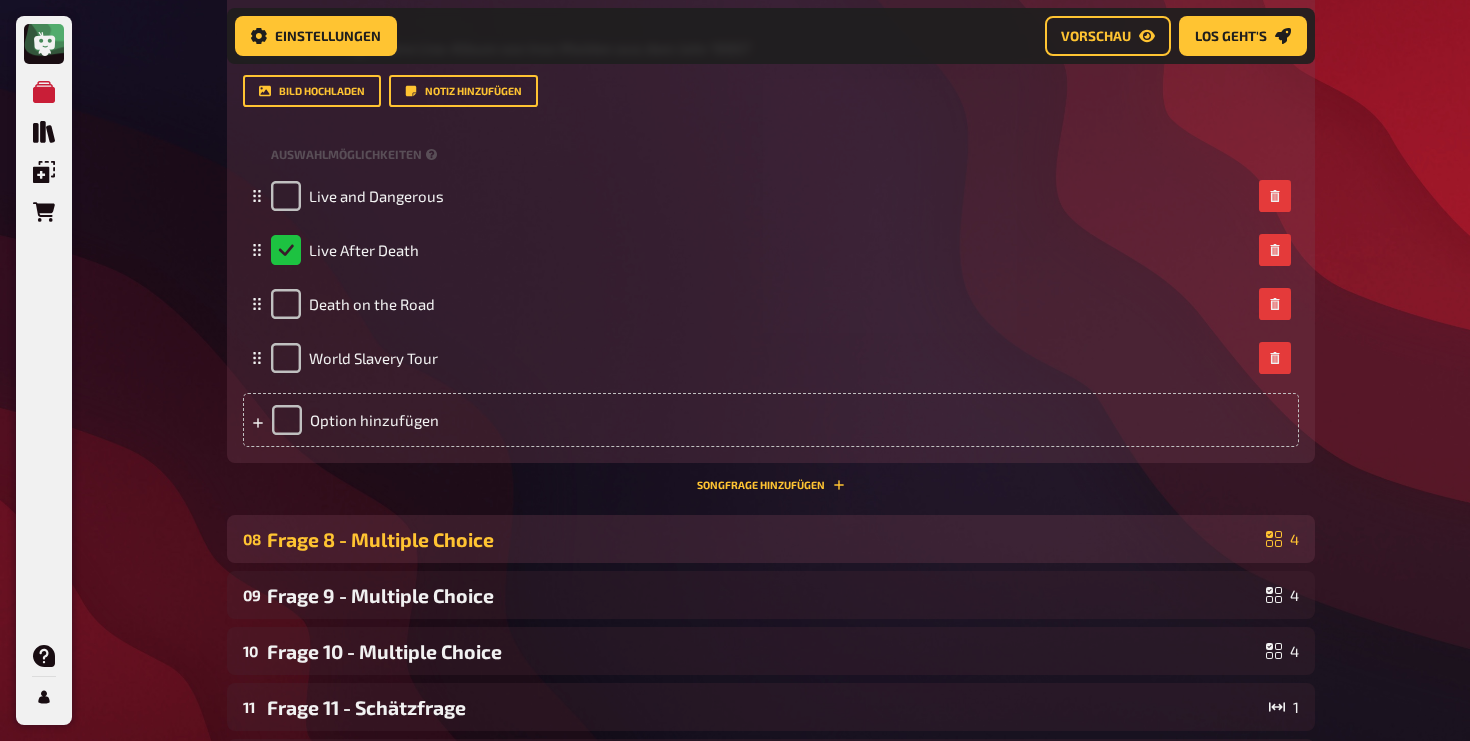 click on "Frage 8 - Multiple Choice" at bounding box center (762, 539) 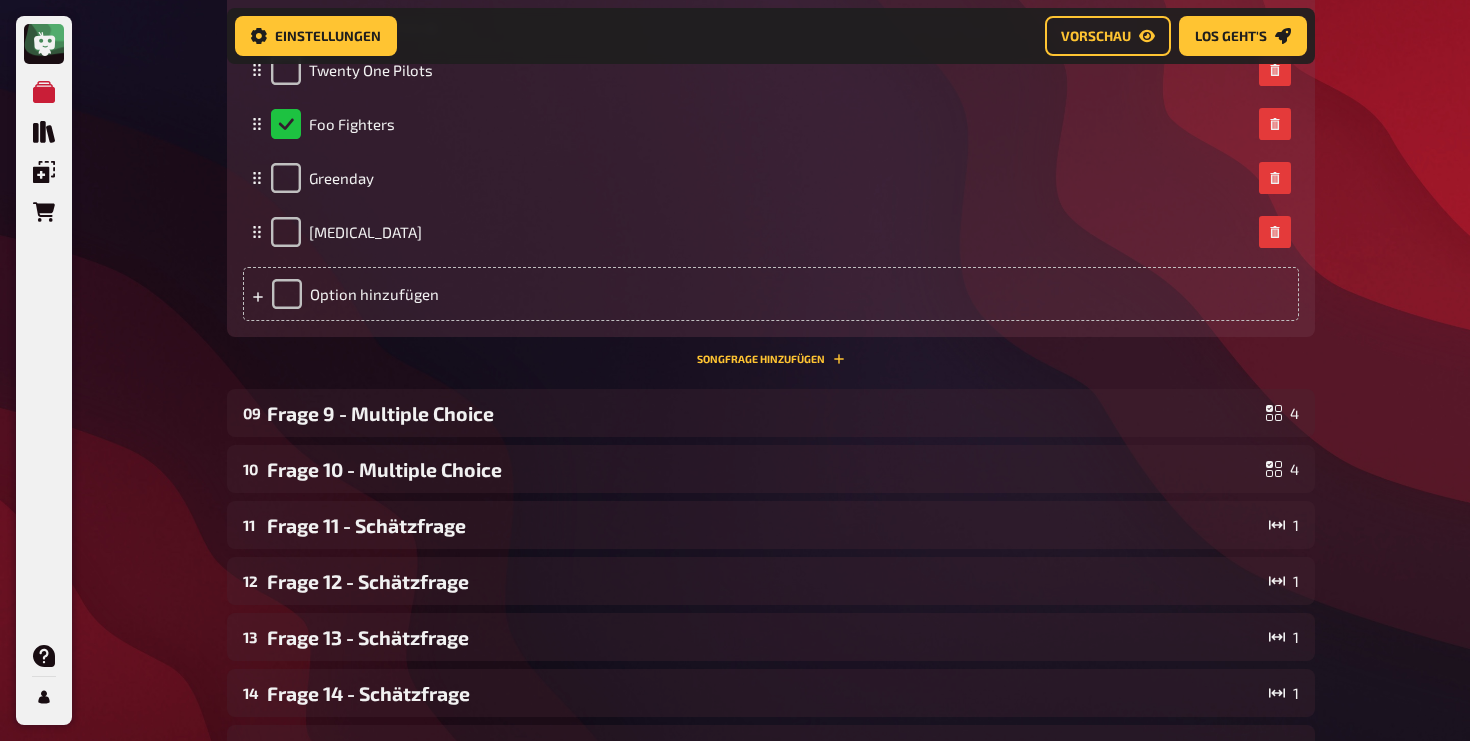 scroll, scrollTop: 5305, scrollLeft: 0, axis: vertical 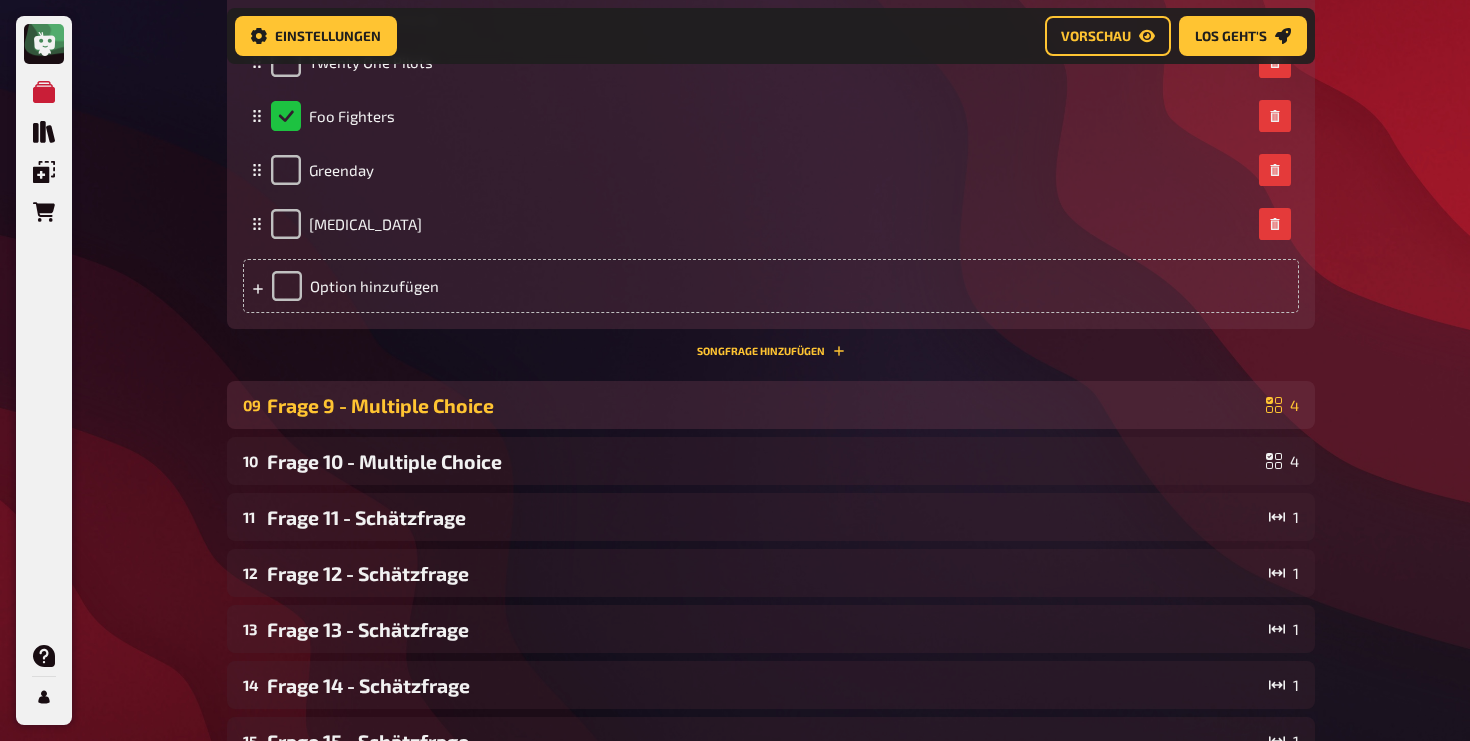 click on "Frage 9 - Multiple Choice" at bounding box center (762, 405) 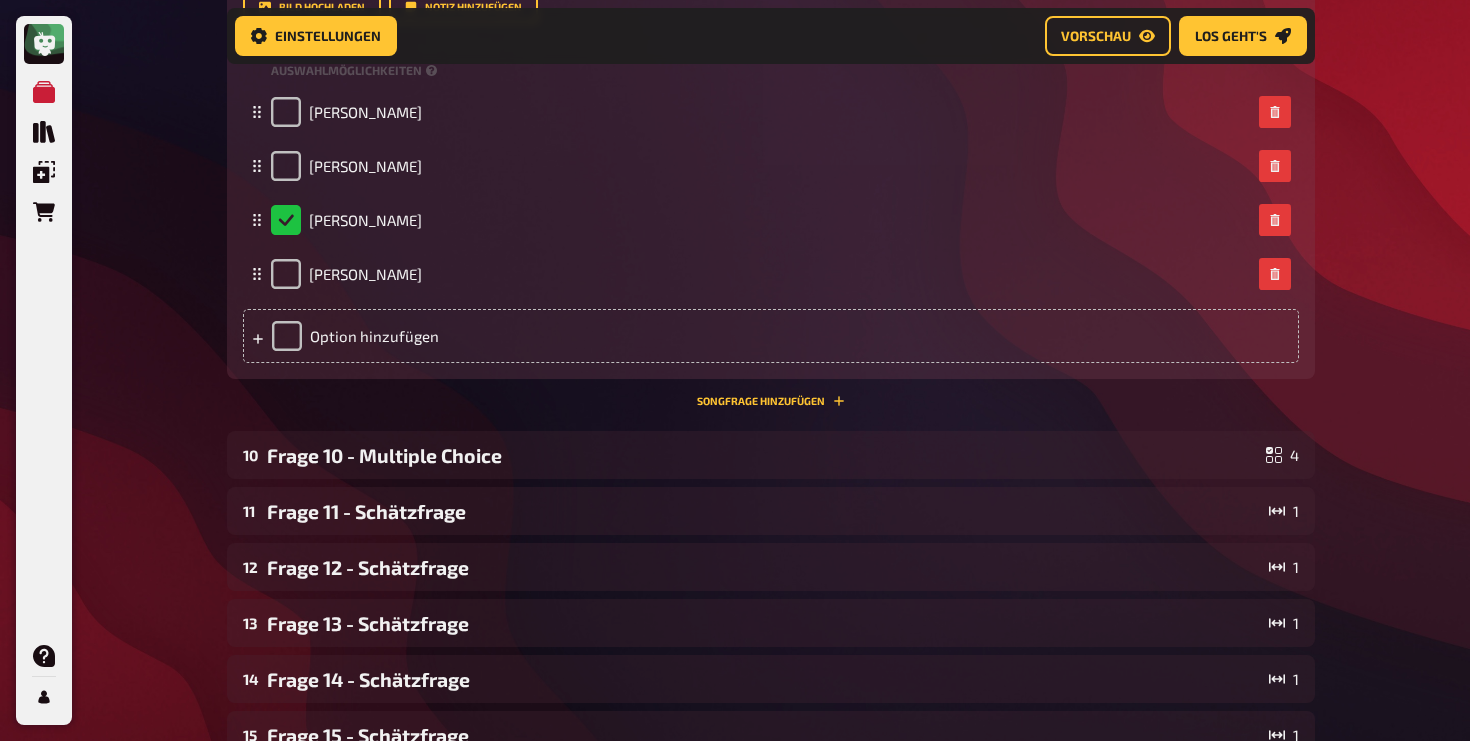 scroll, scrollTop: 5944, scrollLeft: 0, axis: vertical 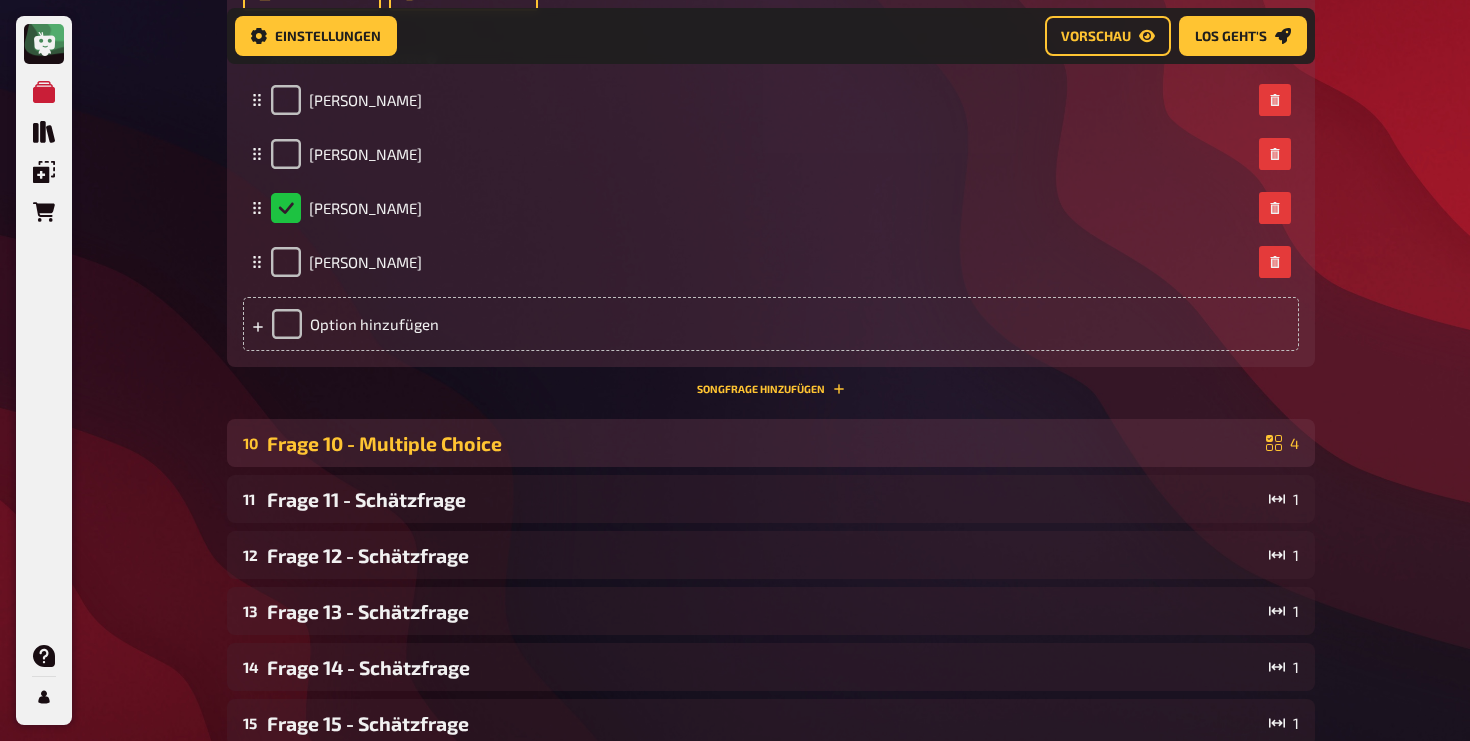 click on "Frage 10 - Multiple Choice" at bounding box center [762, 443] 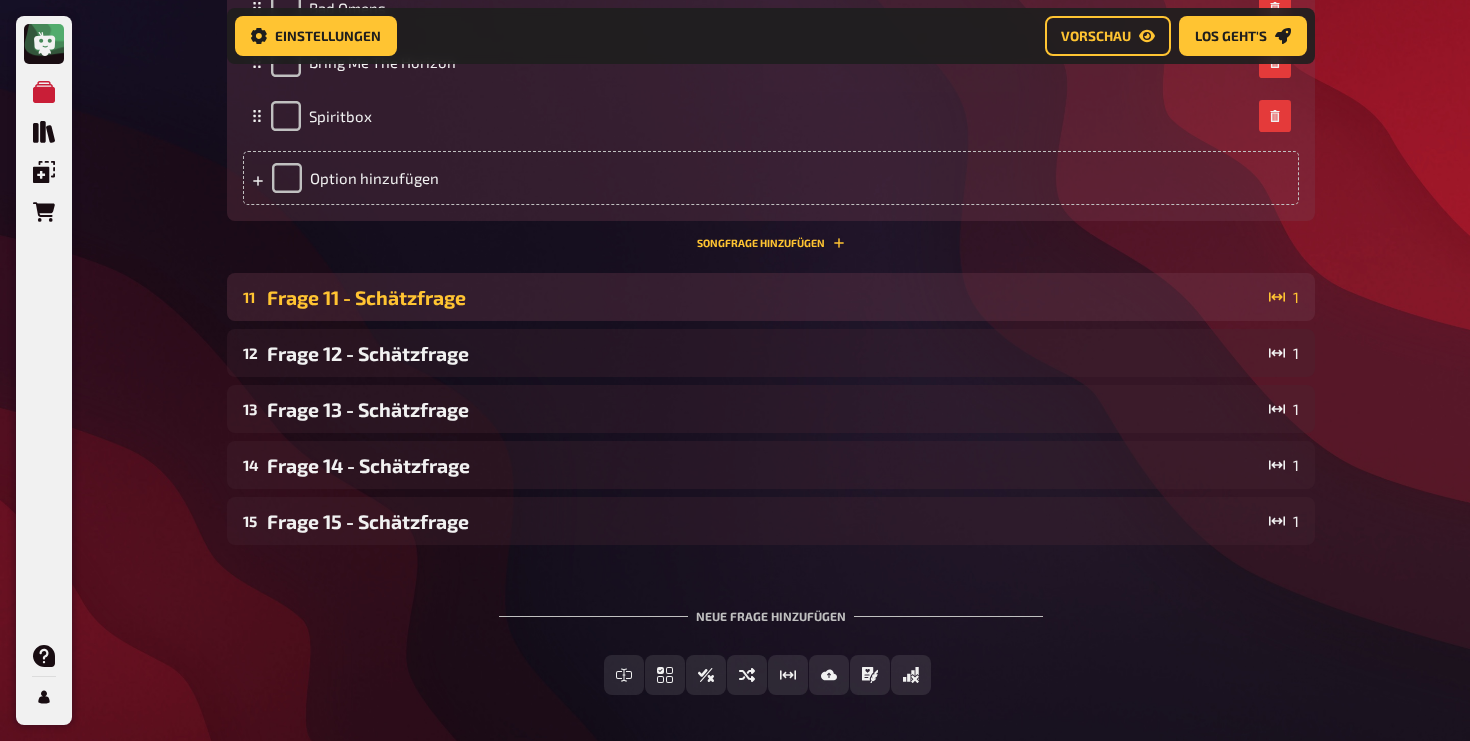 scroll, scrollTop: 6791, scrollLeft: 0, axis: vertical 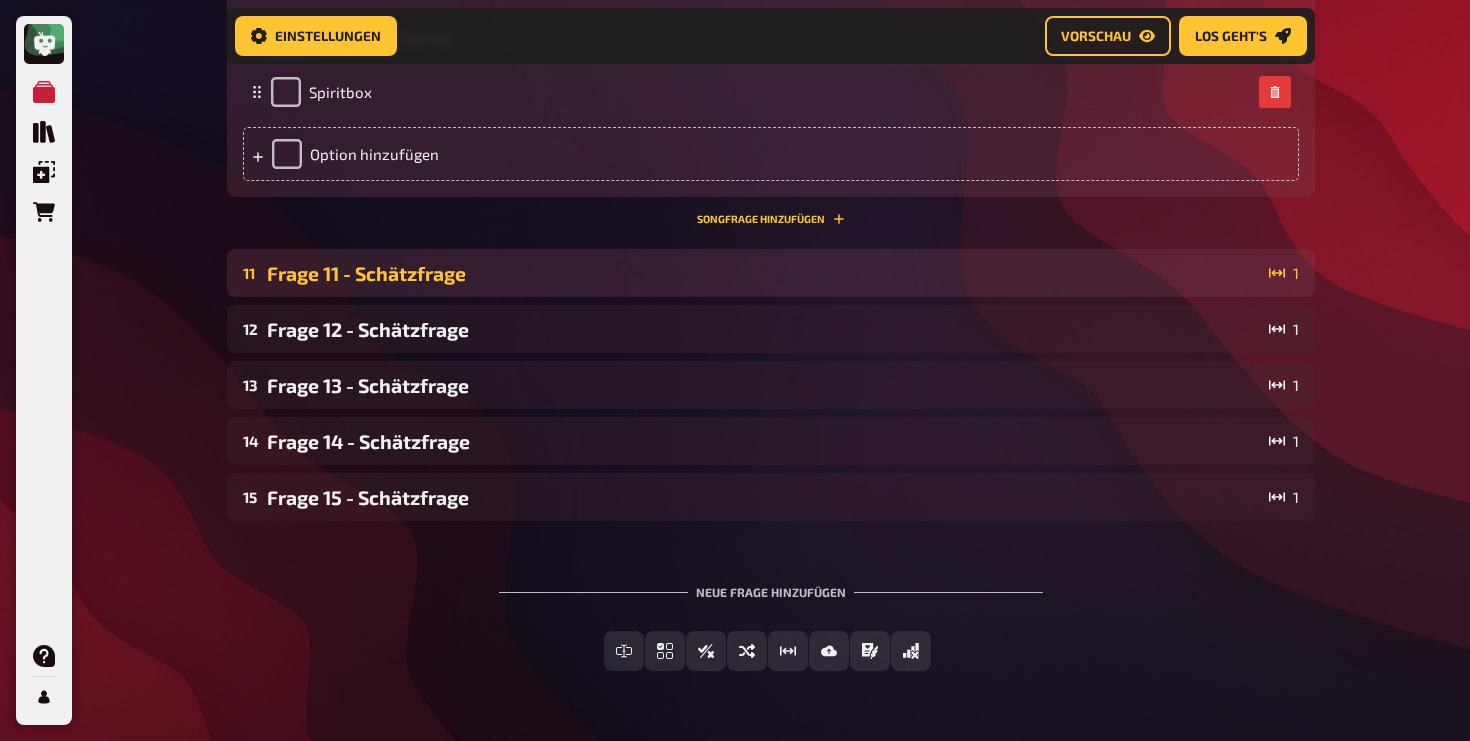 click on "Frage 11 - Schätzfrage" at bounding box center [764, 273] 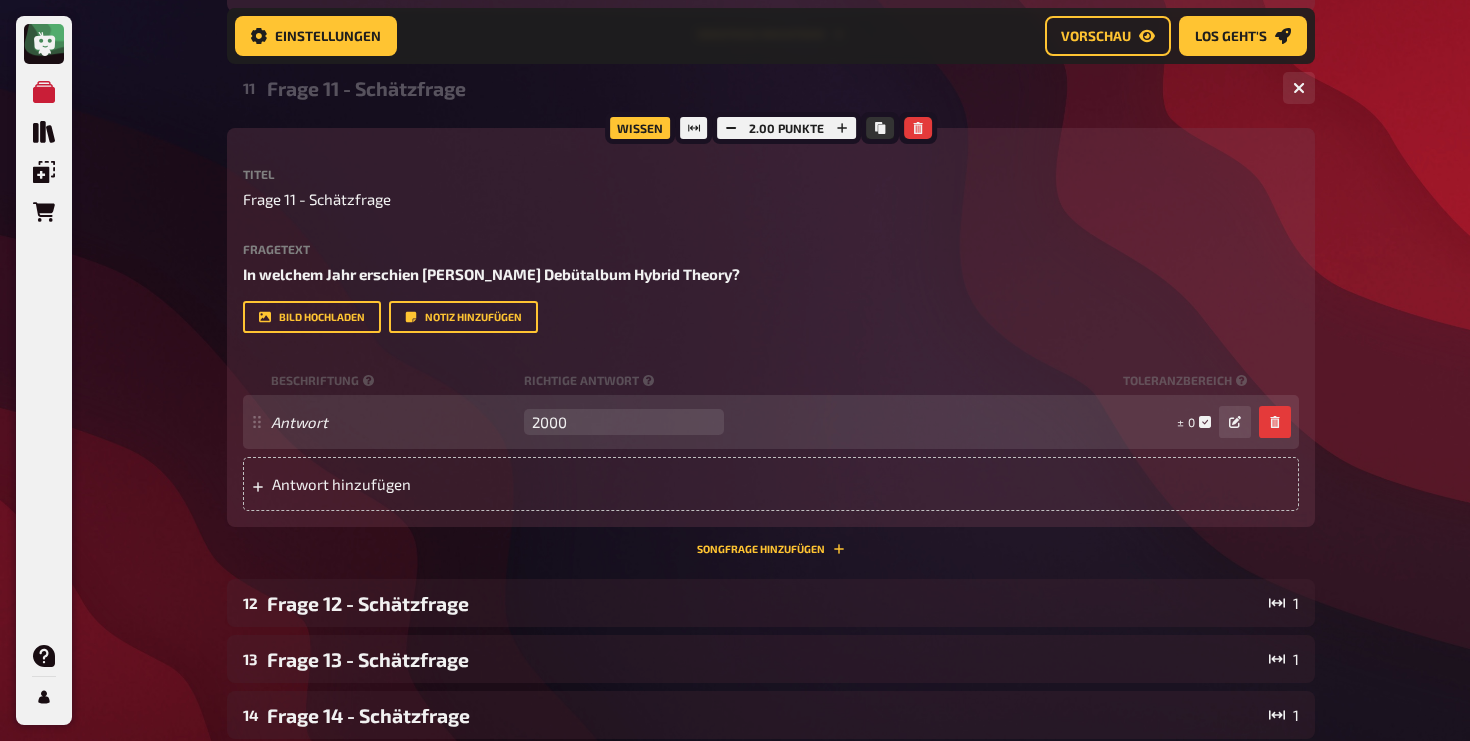scroll, scrollTop: 6977, scrollLeft: 0, axis: vertical 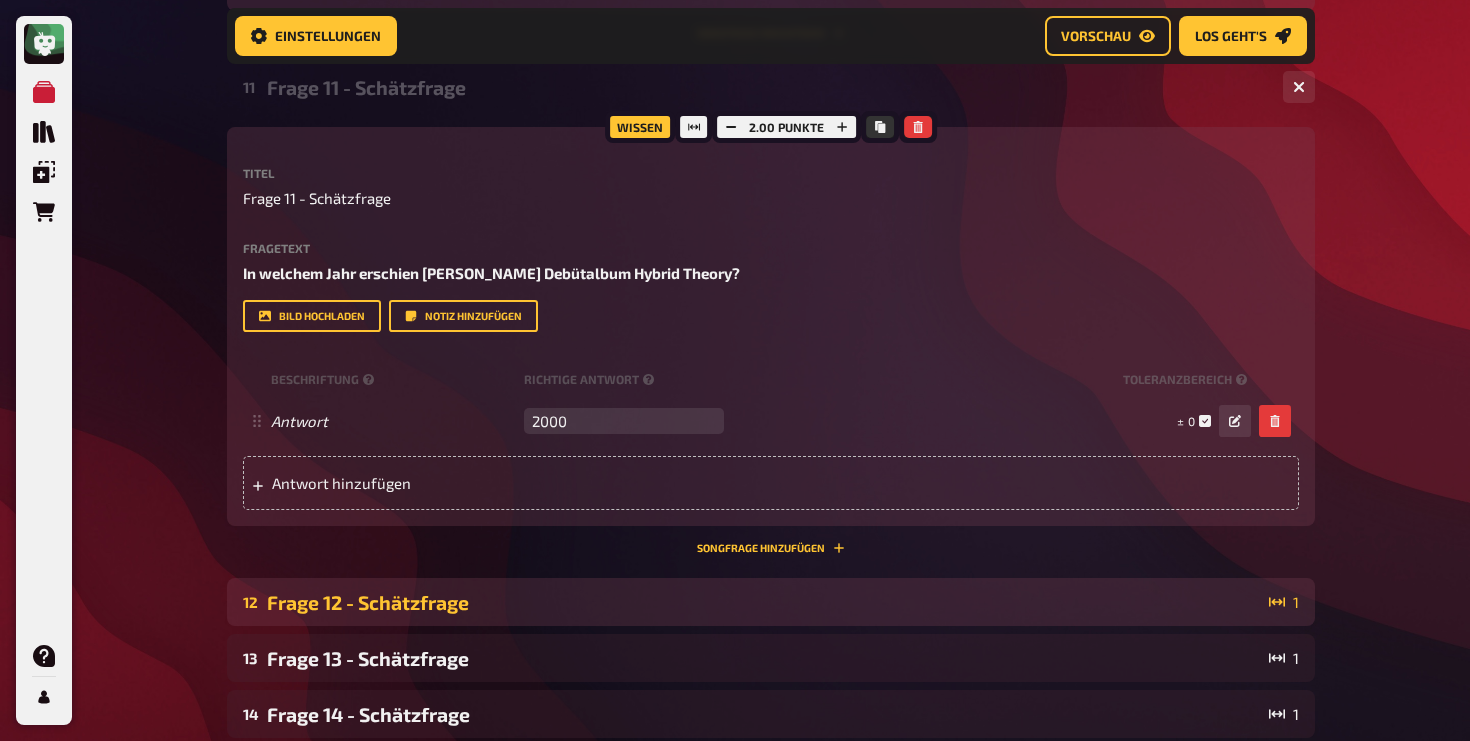 click on "Frage 12 - Schätzfrage" at bounding box center (764, 602) 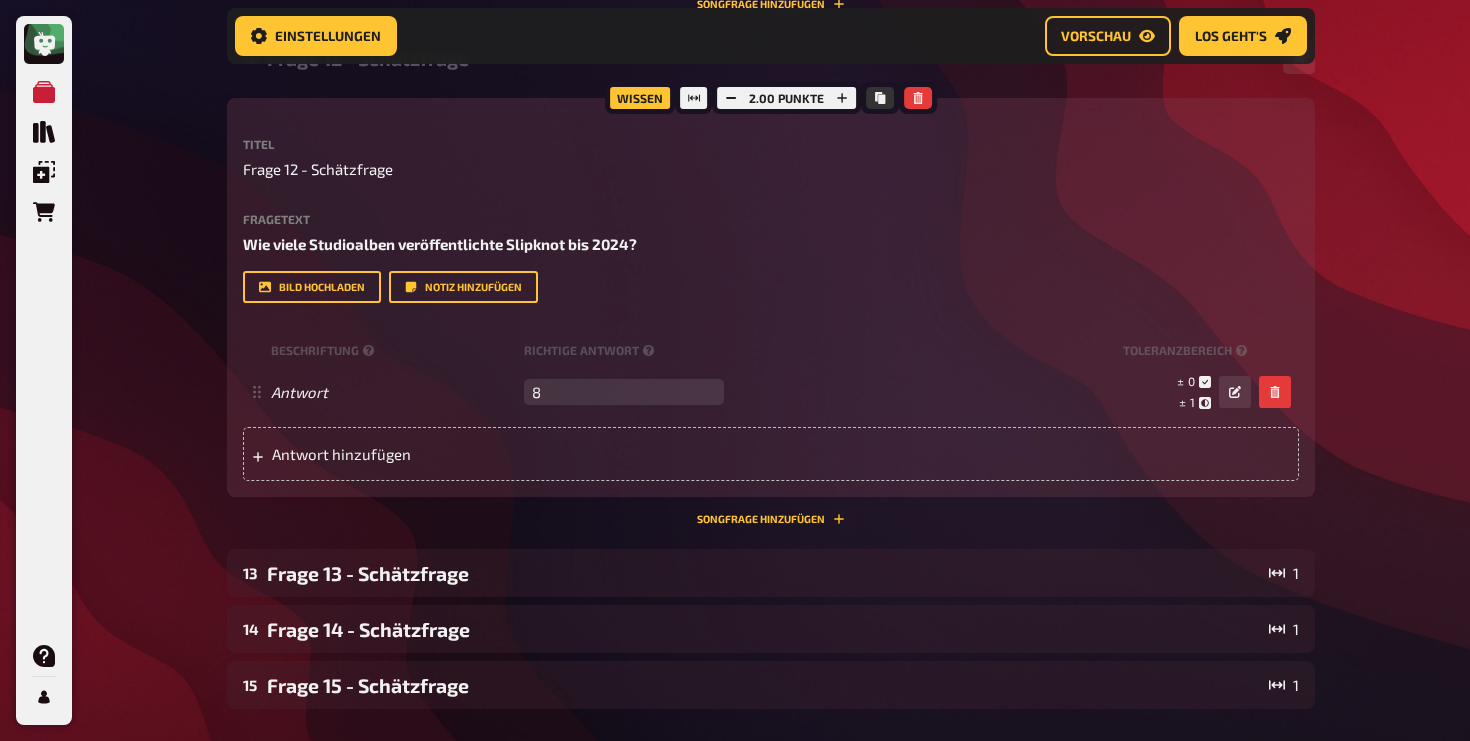 scroll, scrollTop: 7592, scrollLeft: 0, axis: vertical 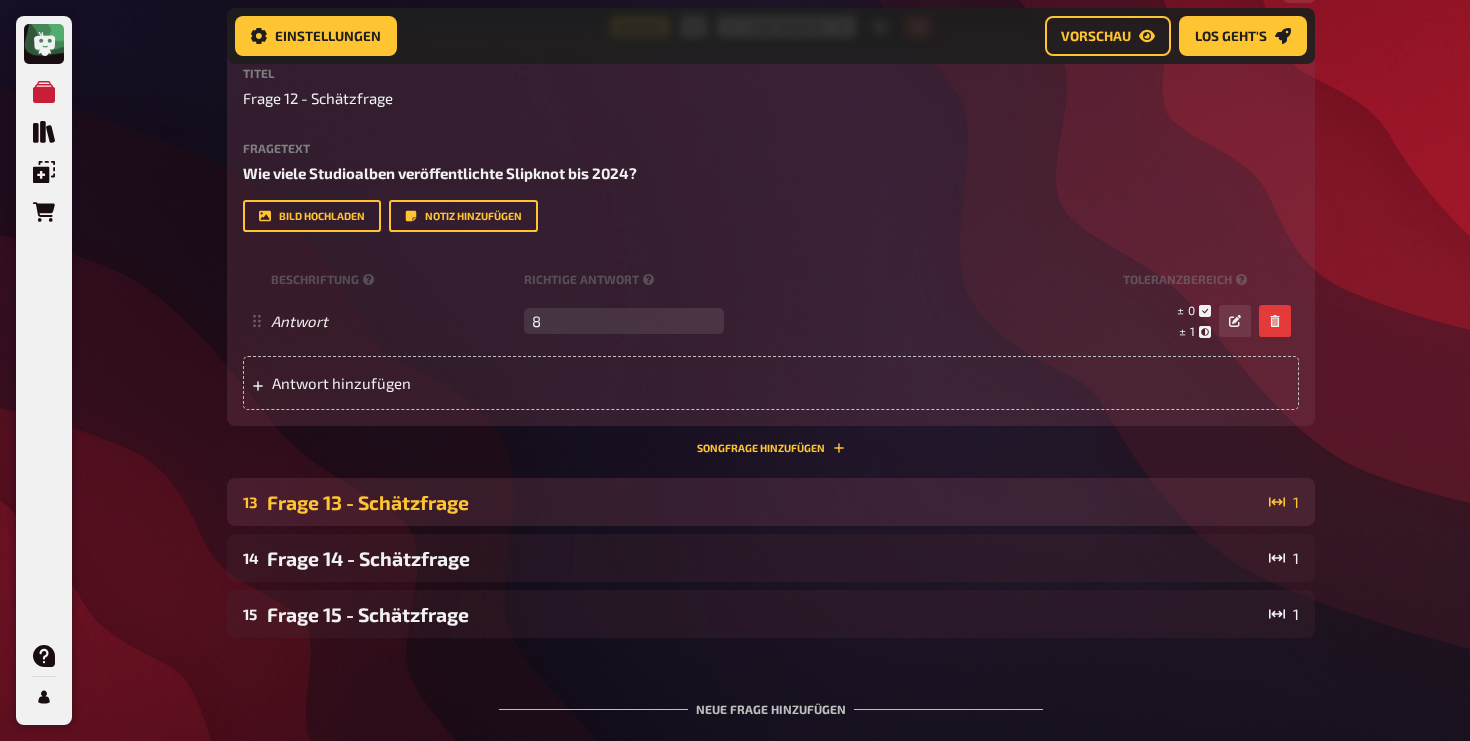 click on "Frage 13 - Schätzfrage" at bounding box center (764, 502) 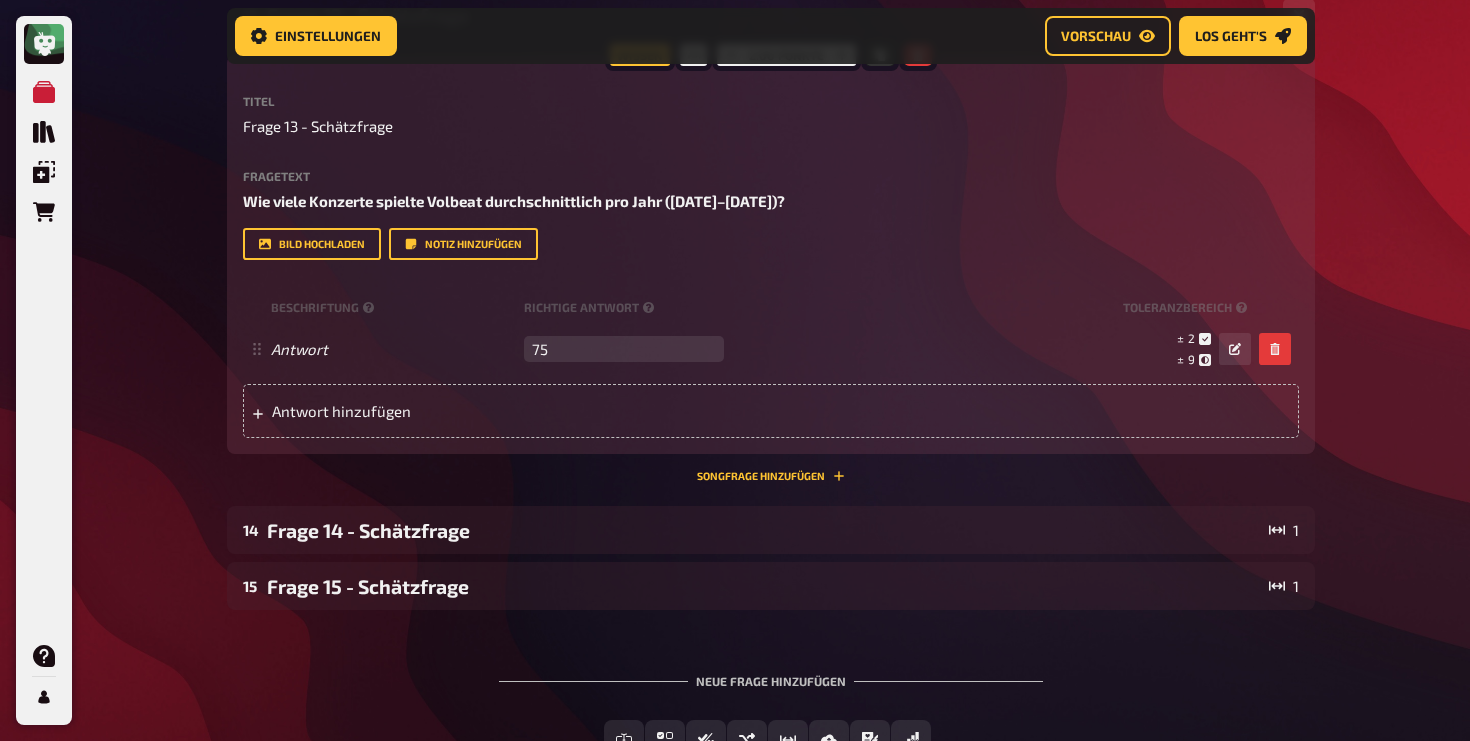scroll, scrollTop: 8085, scrollLeft: 0, axis: vertical 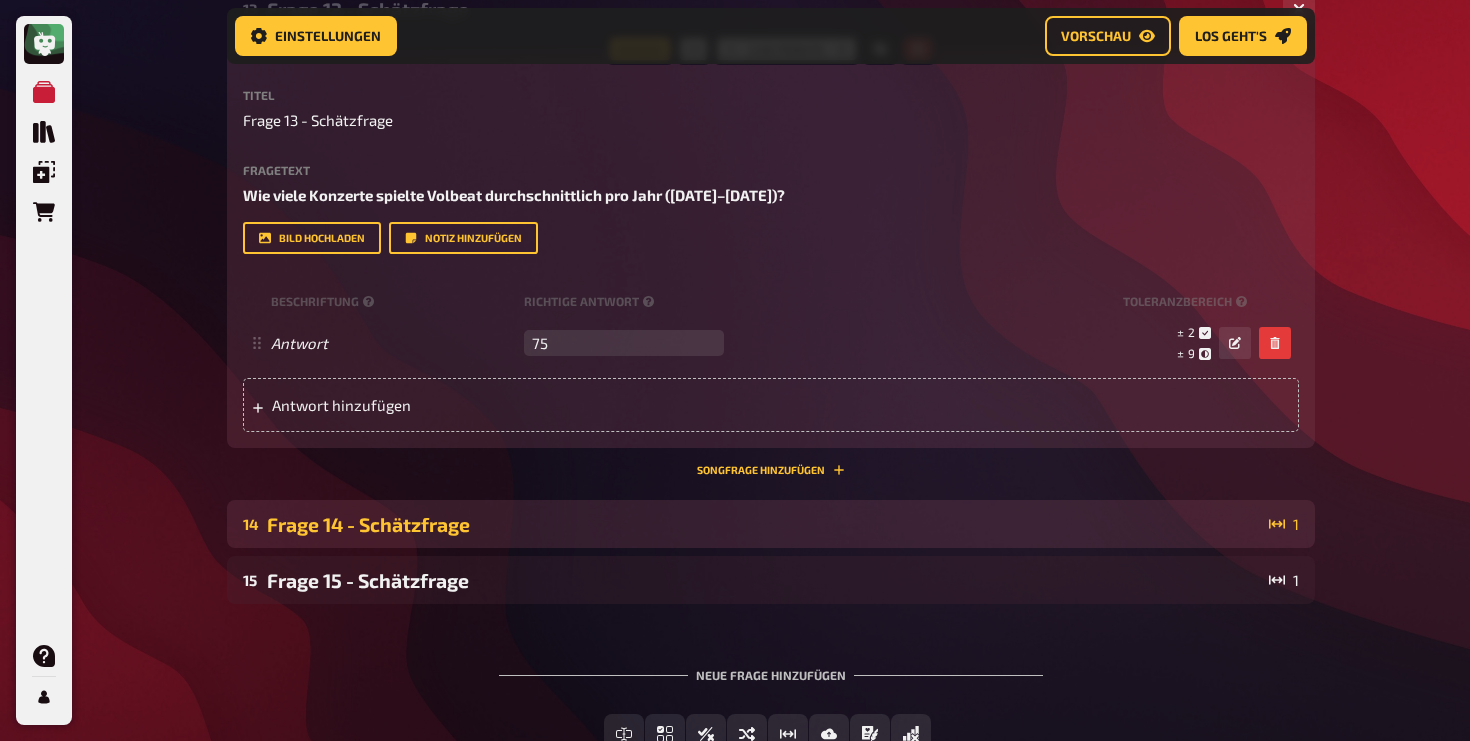 click on "14 Frage 14 - Schätzfrage 1" at bounding box center [771, 524] 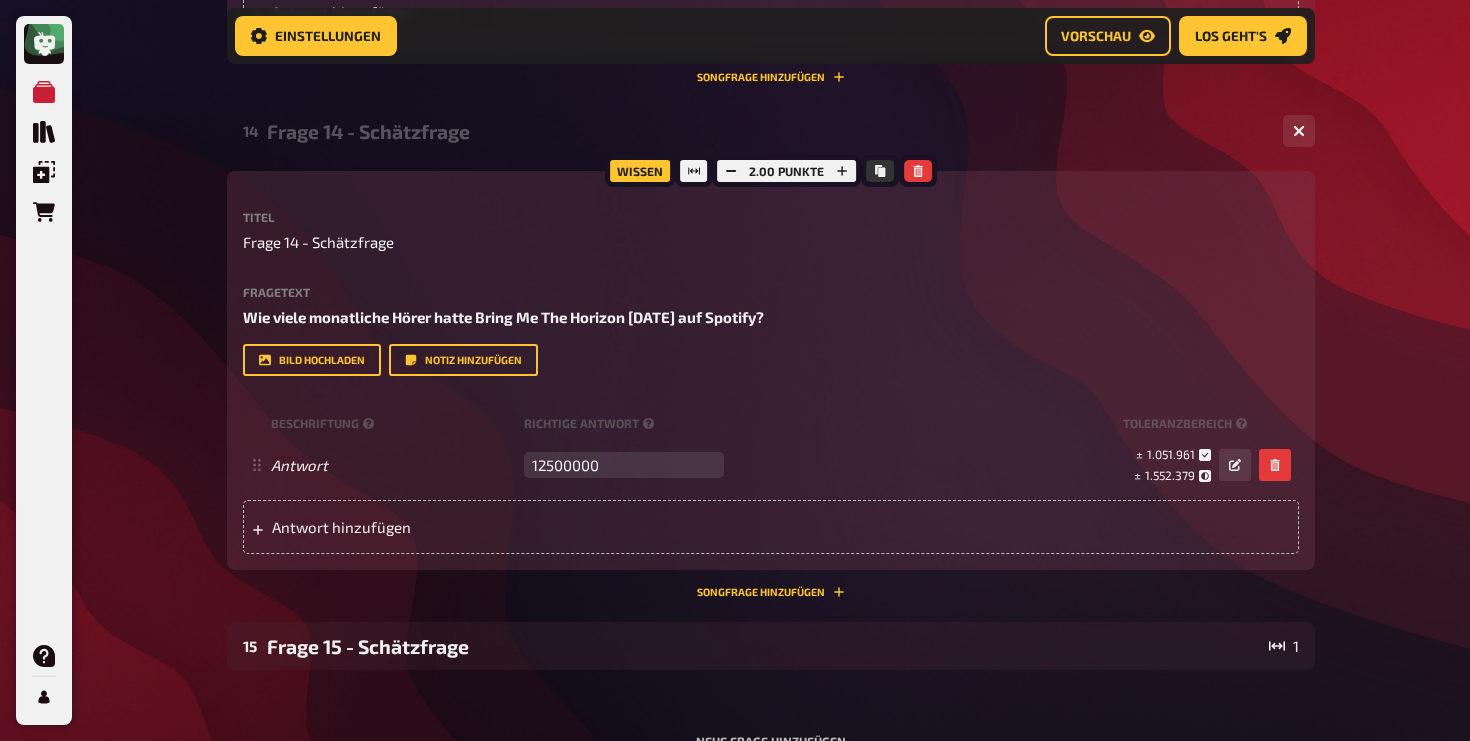 scroll, scrollTop: 8489, scrollLeft: 0, axis: vertical 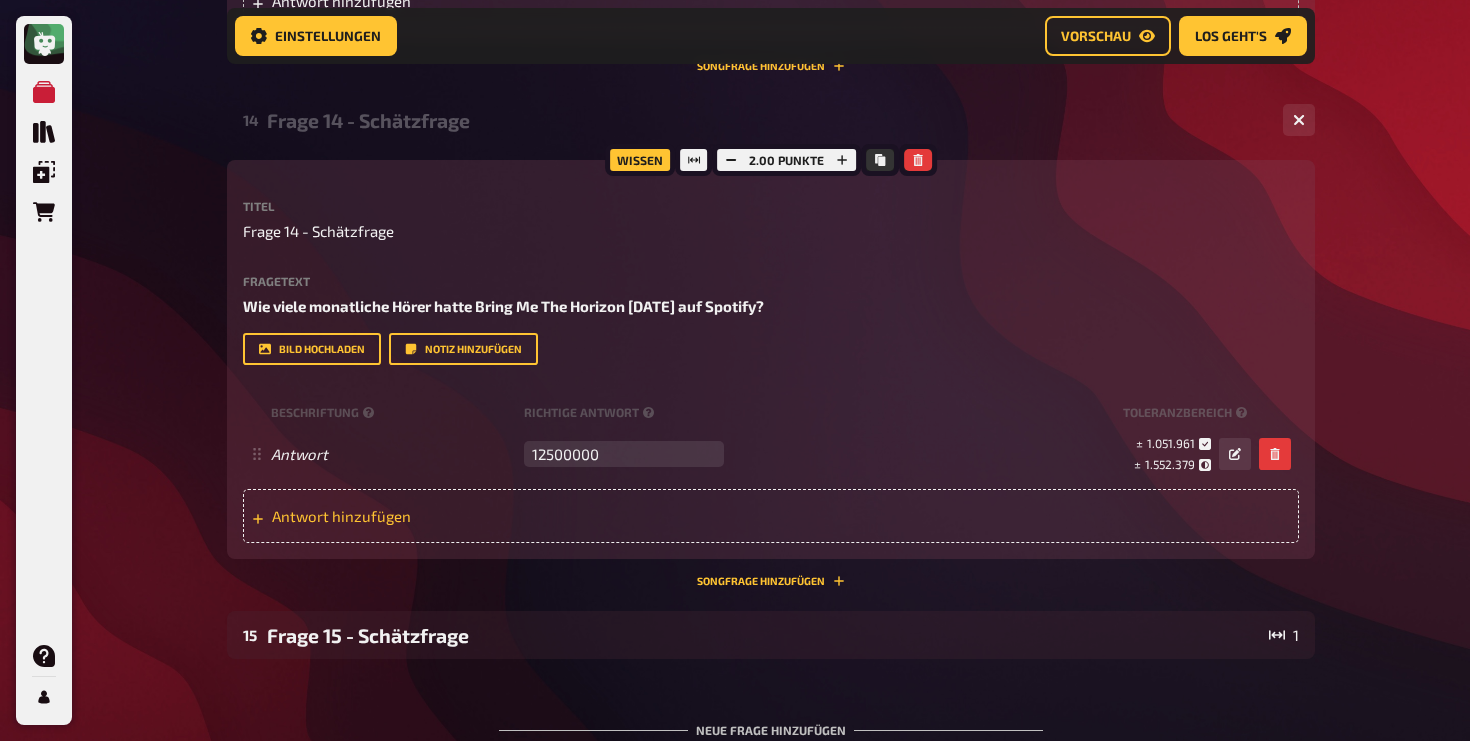 click on "Antwort hinzufügen" at bounding box center (427, 516) 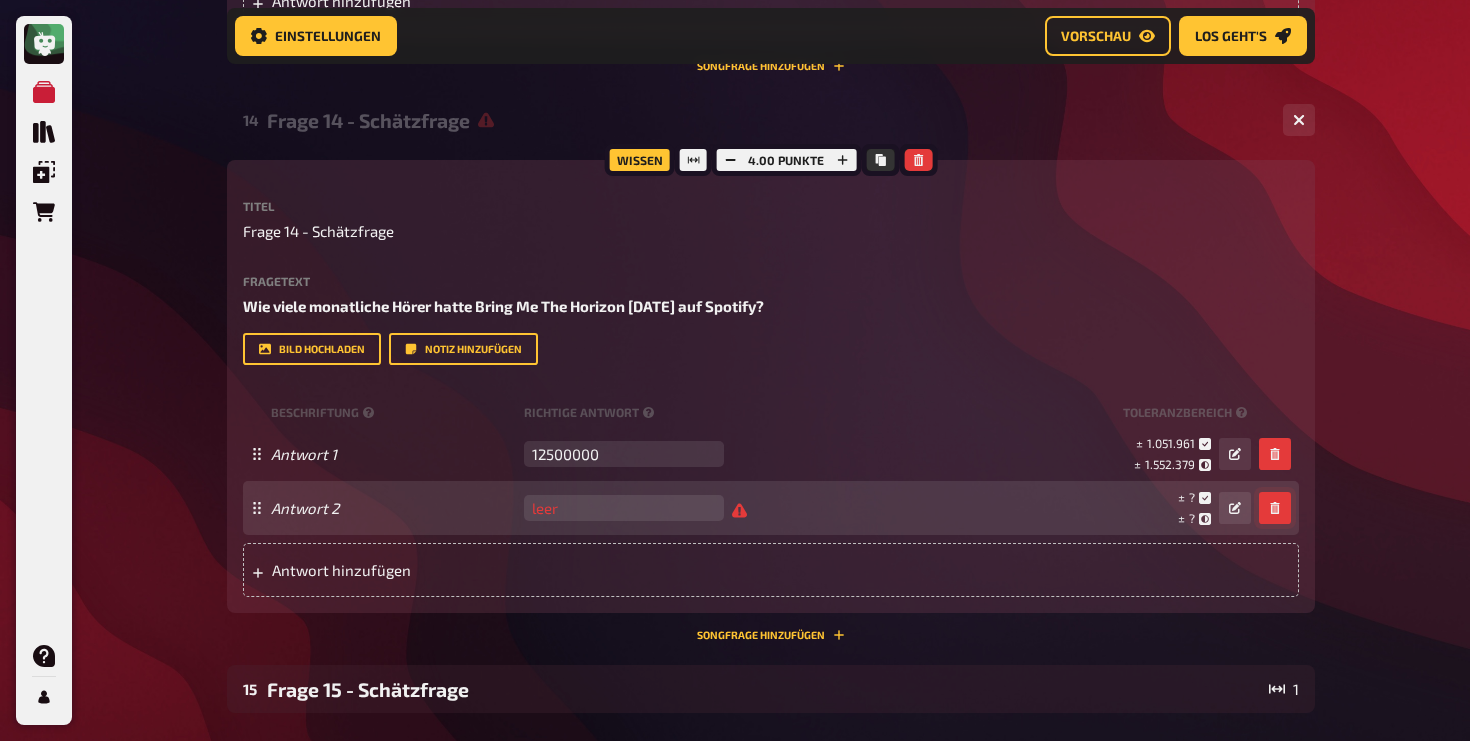 click at bounding box center (1275, 508) 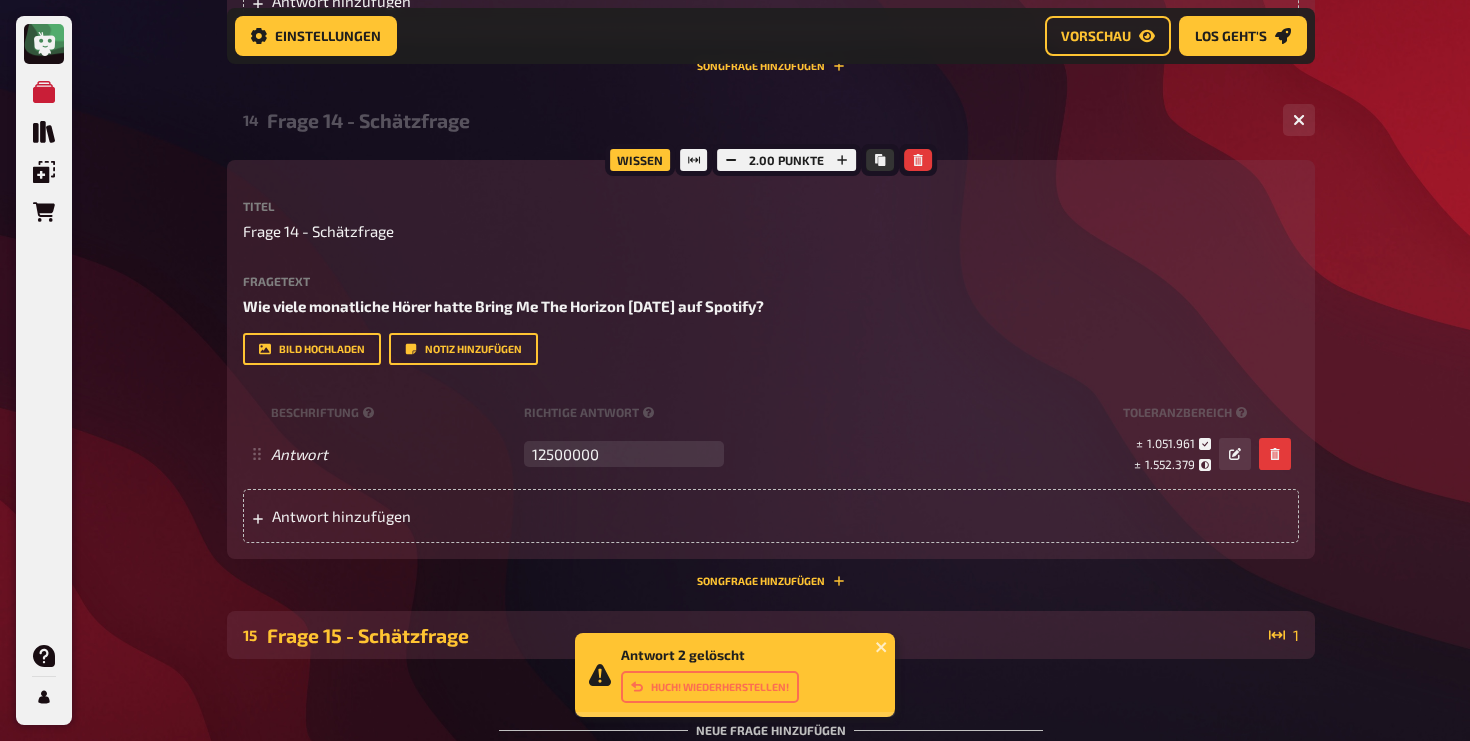 click on "Frage 15 - Schätzfrage" at bounding box center (764, 635) 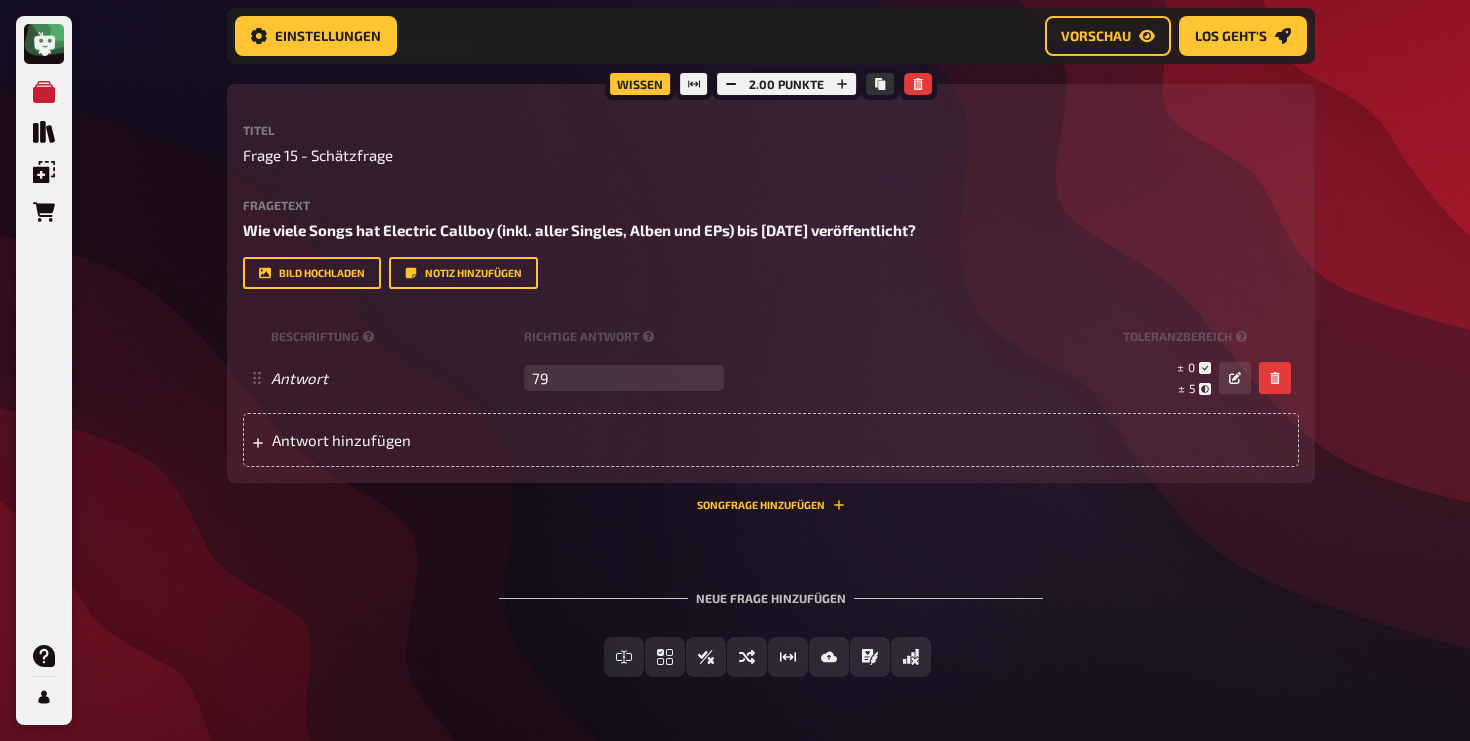 scroll, scrollTop: 9145, scrollLeft: 0, axis: vertical 